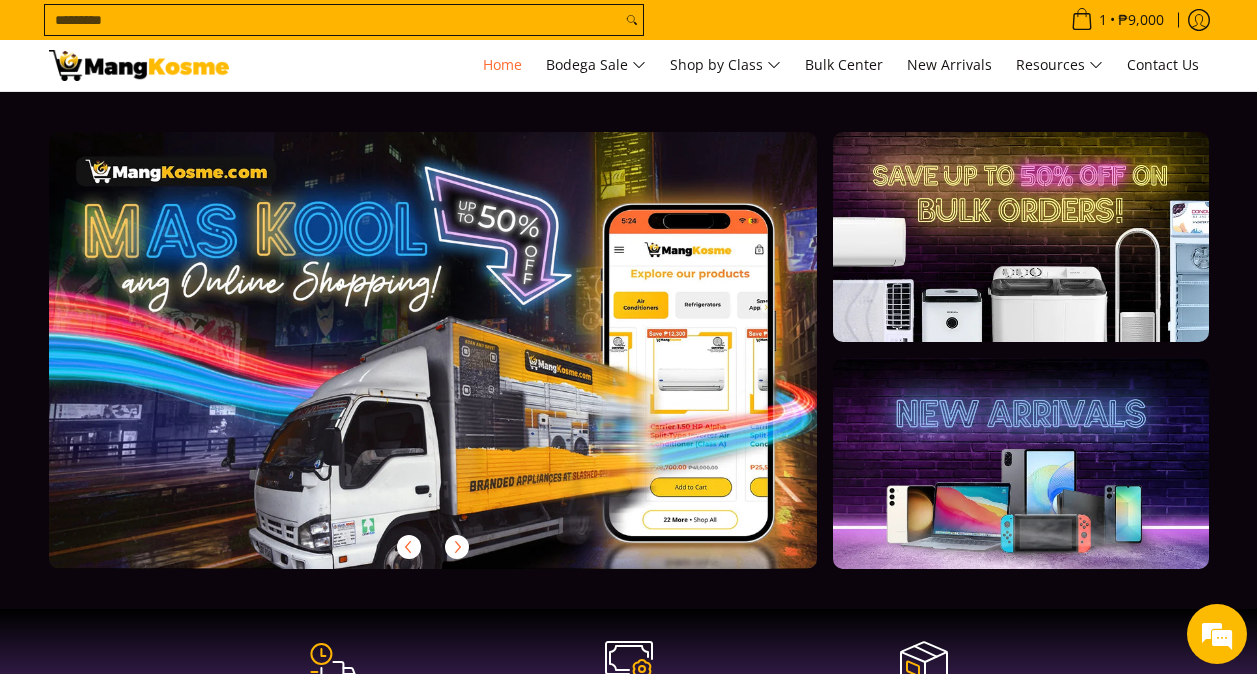 scroll, scrollTop: 0, scrollLeft: 0, axis: both 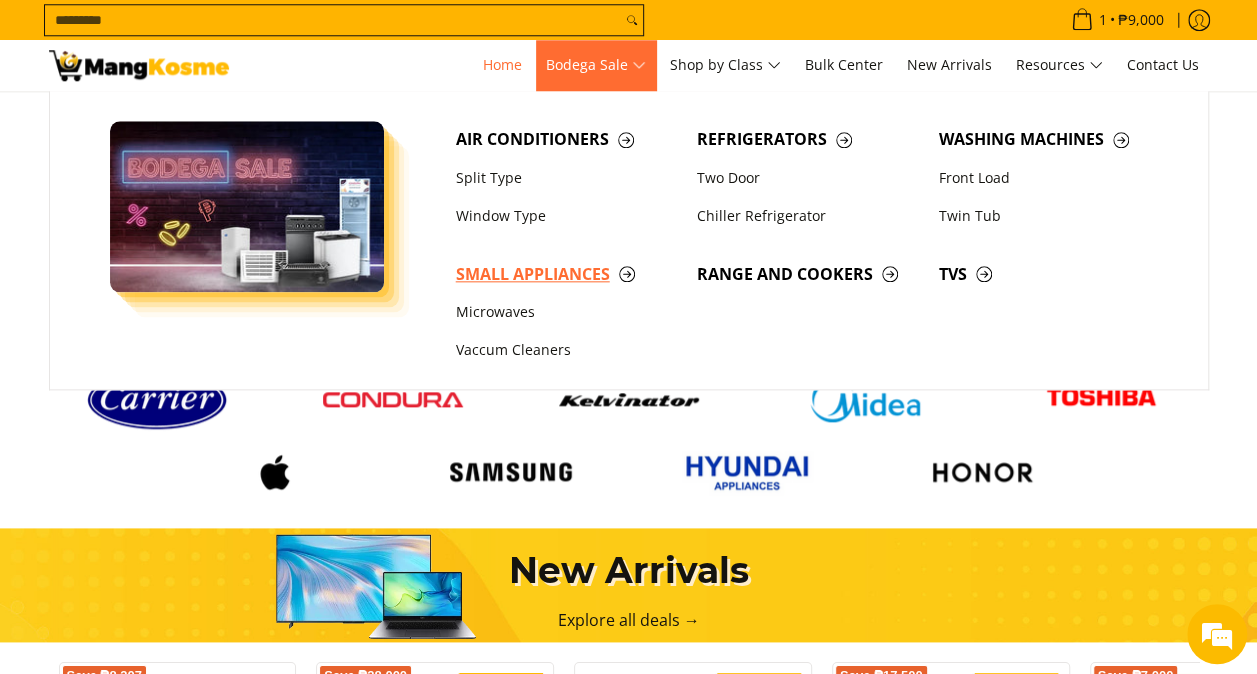 click on "Small Appliances" at bounding box center [567, 274] 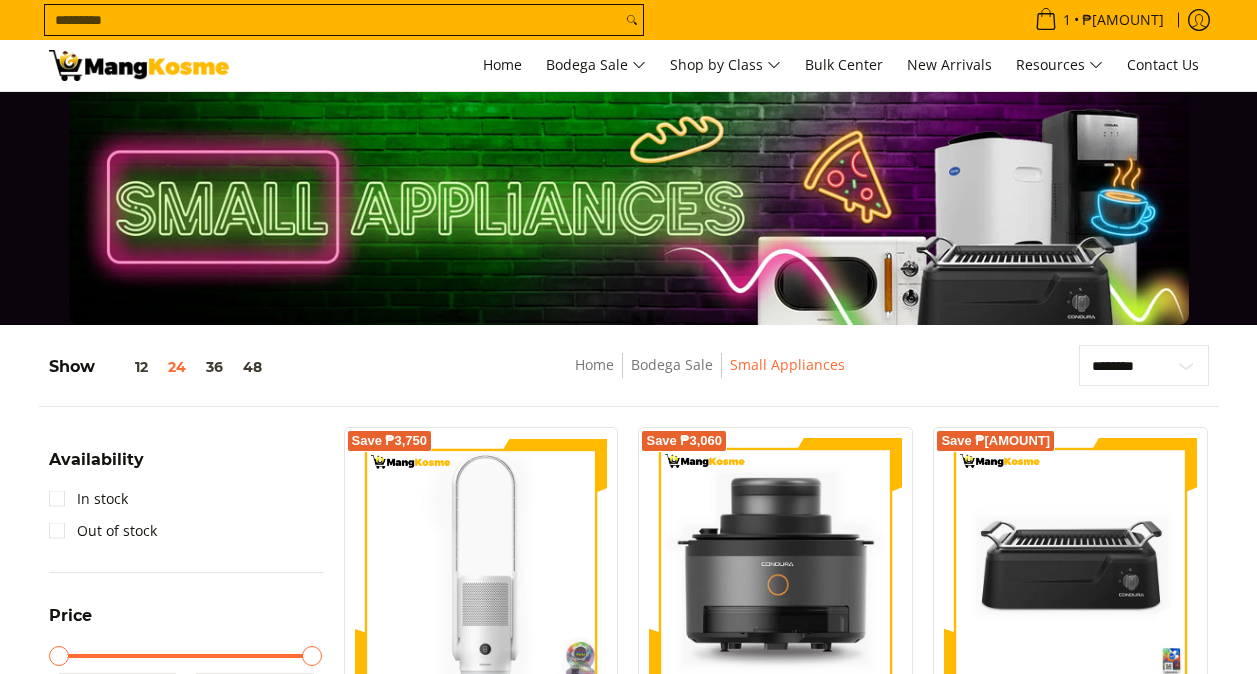 scroll, scrollTop: 800, scrollLeft: 0, axis: vertical 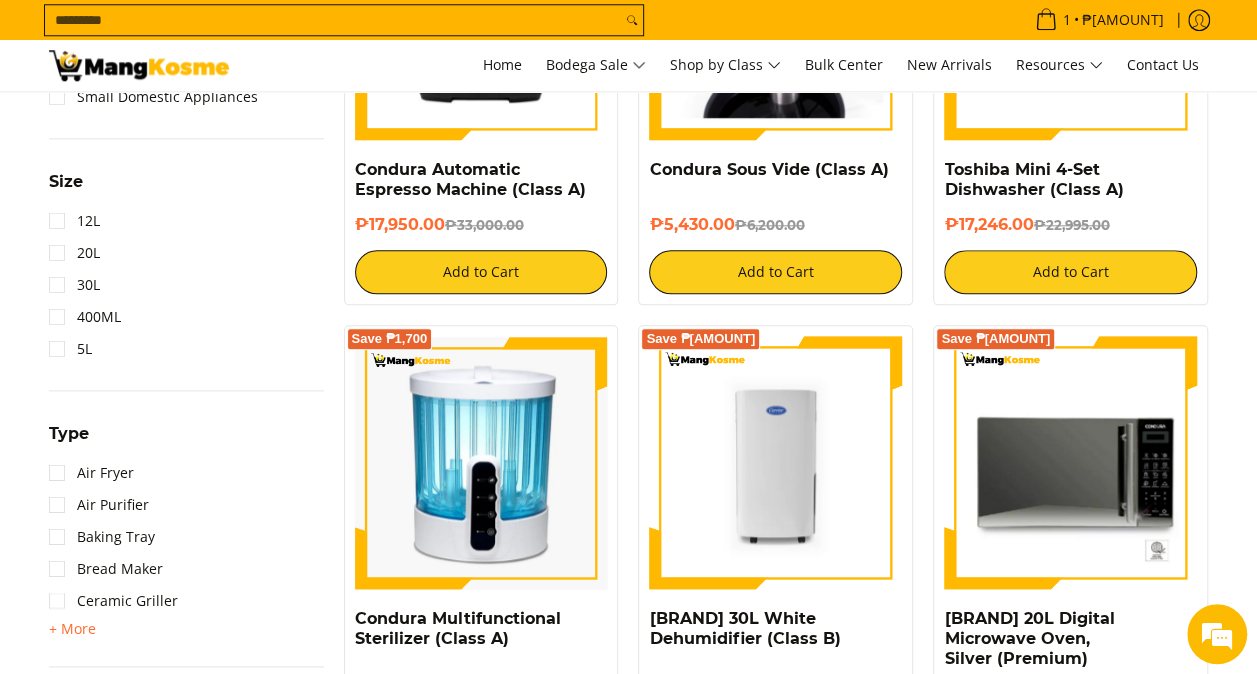 drag, startPoint x: 88, startPoint y: 628, endPoint x: 137, endPoint y: 620, distance: 49.648766 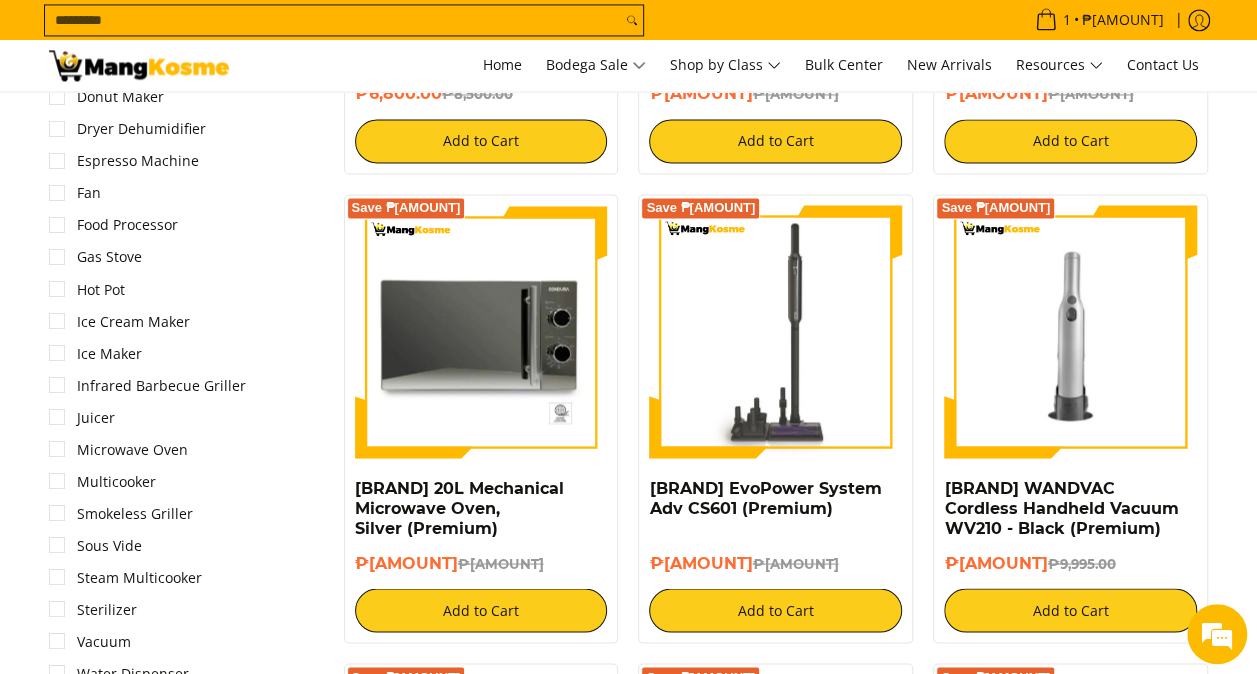 scroll, scrollTop: 1700, scrollLeft: 0, axis: vertical 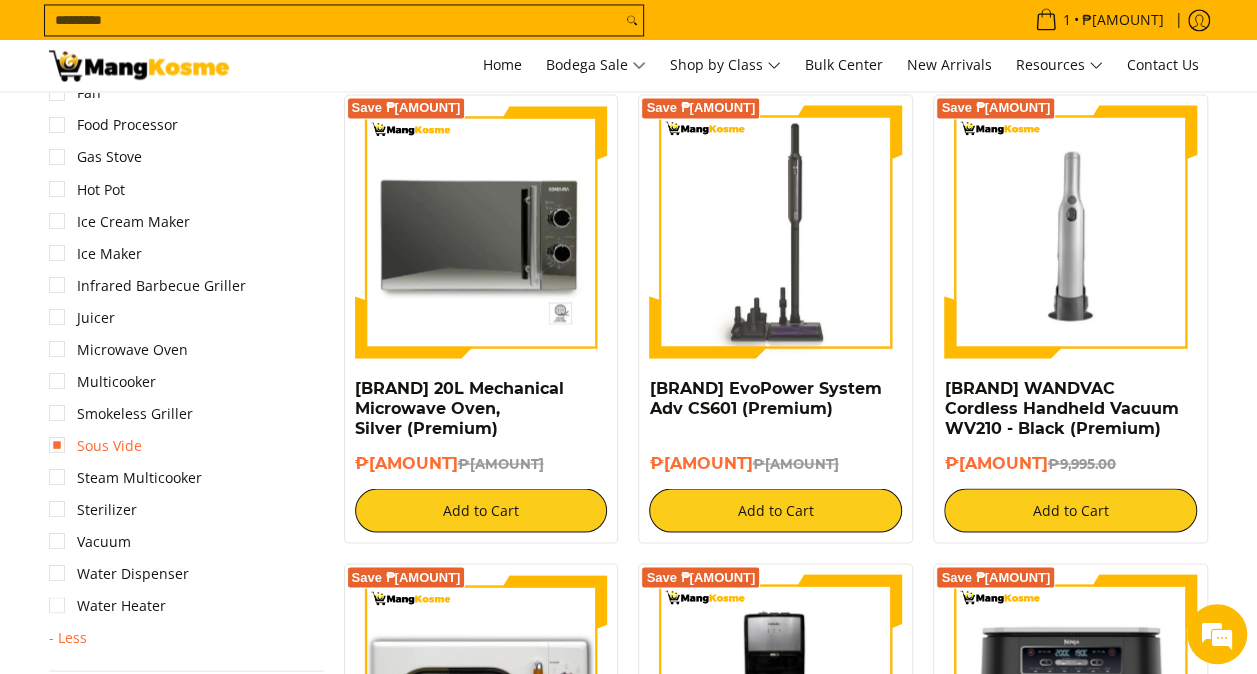 click on "Sous Vide" at bounding box center (95, 445) 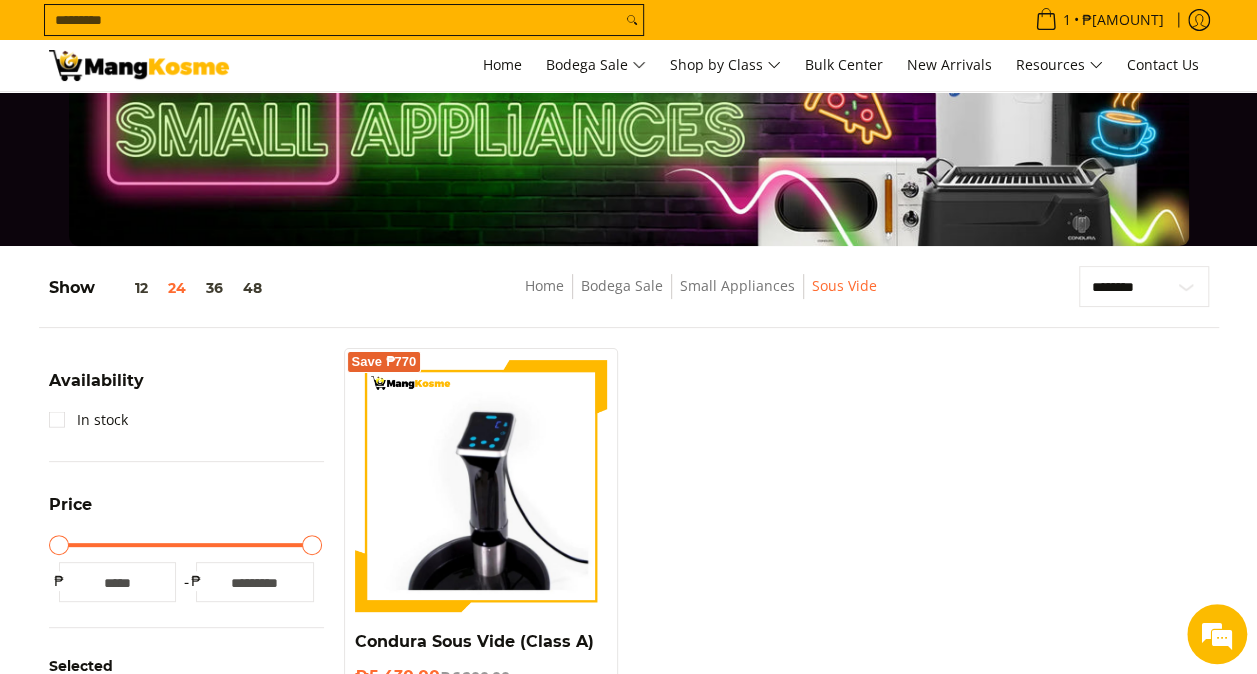 scroll, scrollTop: 0, scrollLeft: 0, axis: both 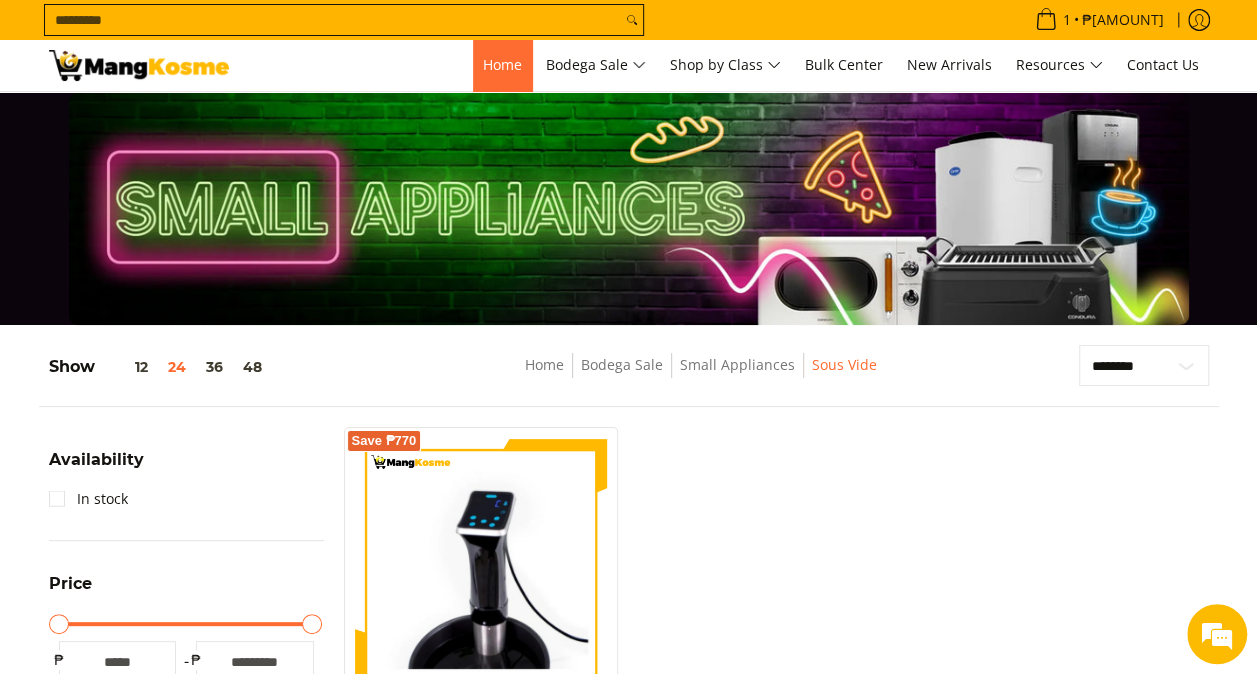 click on "Home" at bounding box center (502, 64) 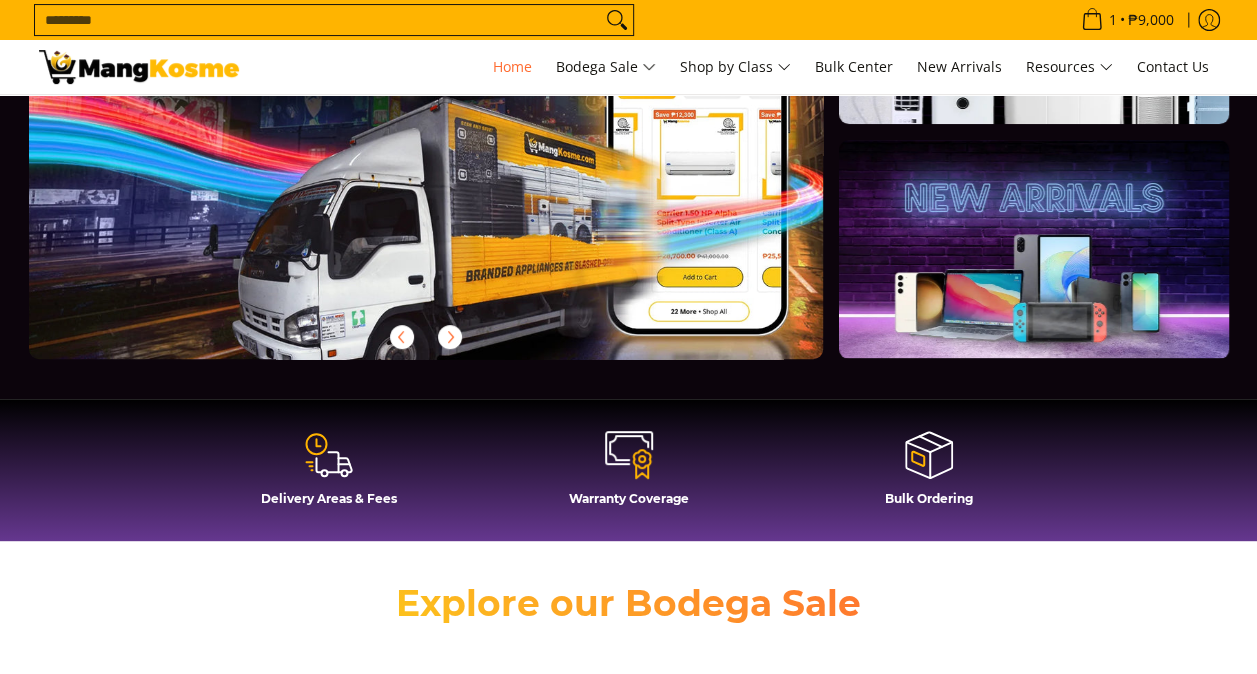 scroll, scrollTop: 300, scrollLeft: 0, axis: vertical 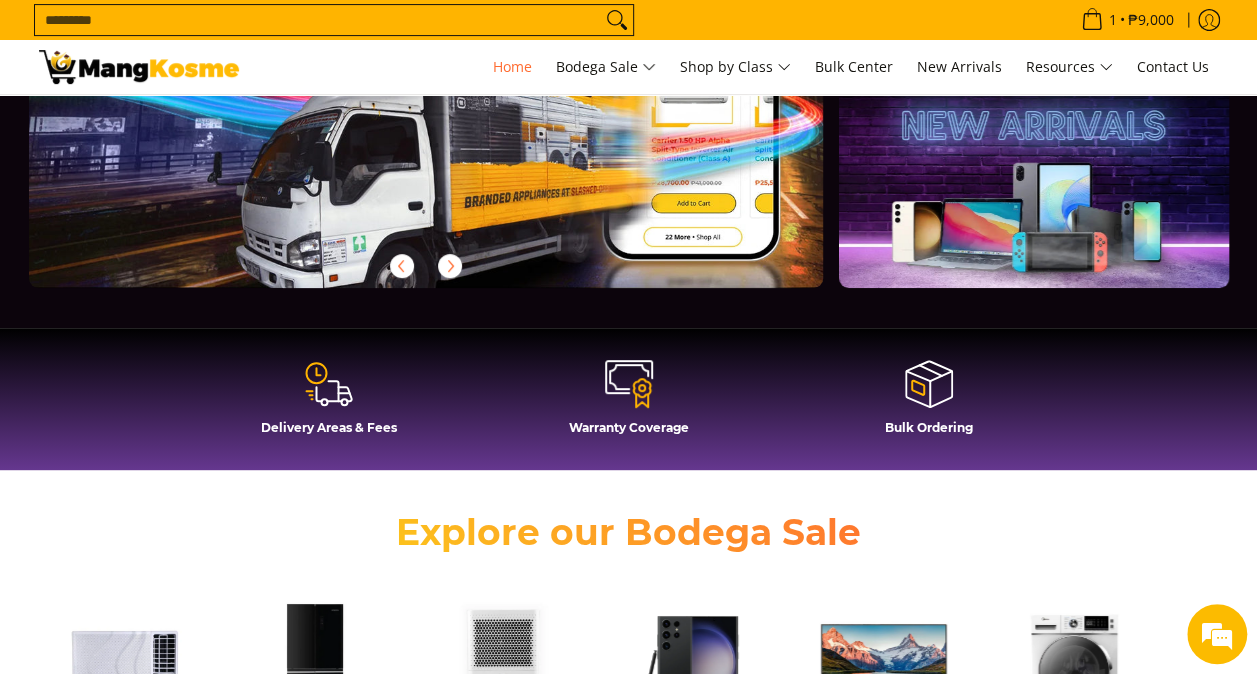 click at bounding box center (1033, 178) 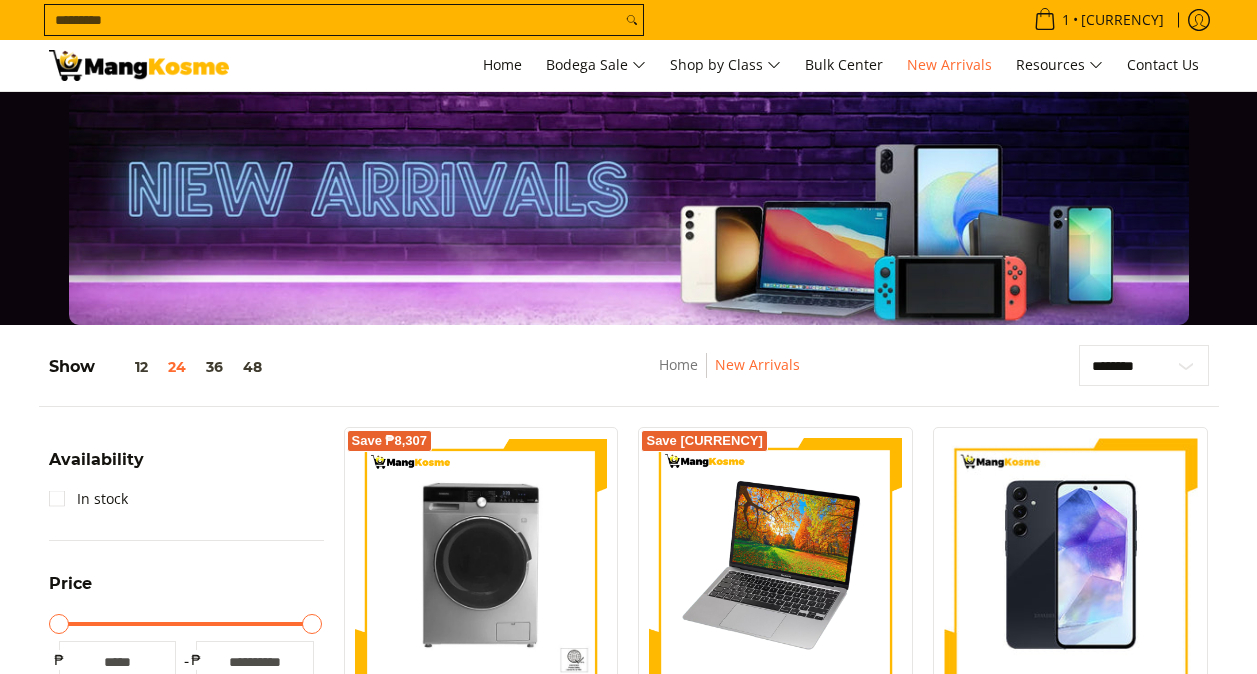 scroll, scrollTop: 314, scrollLeft: 0, axis: vertical 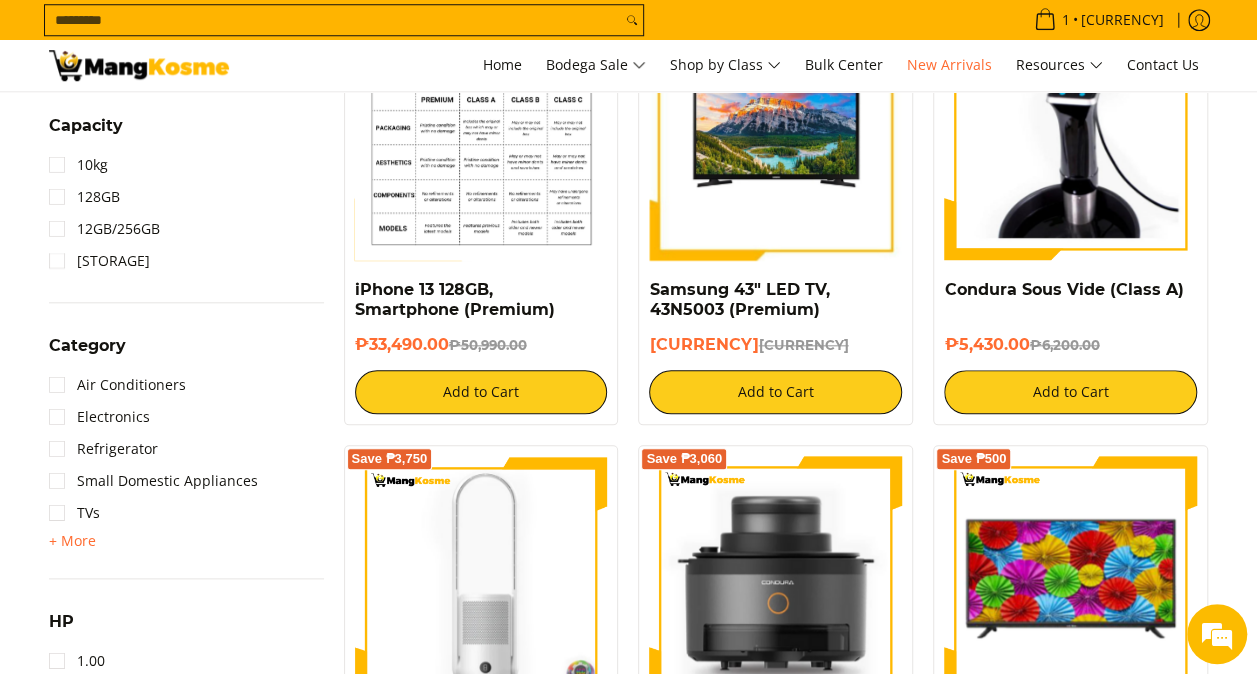 click at bounding box center [481, 133] 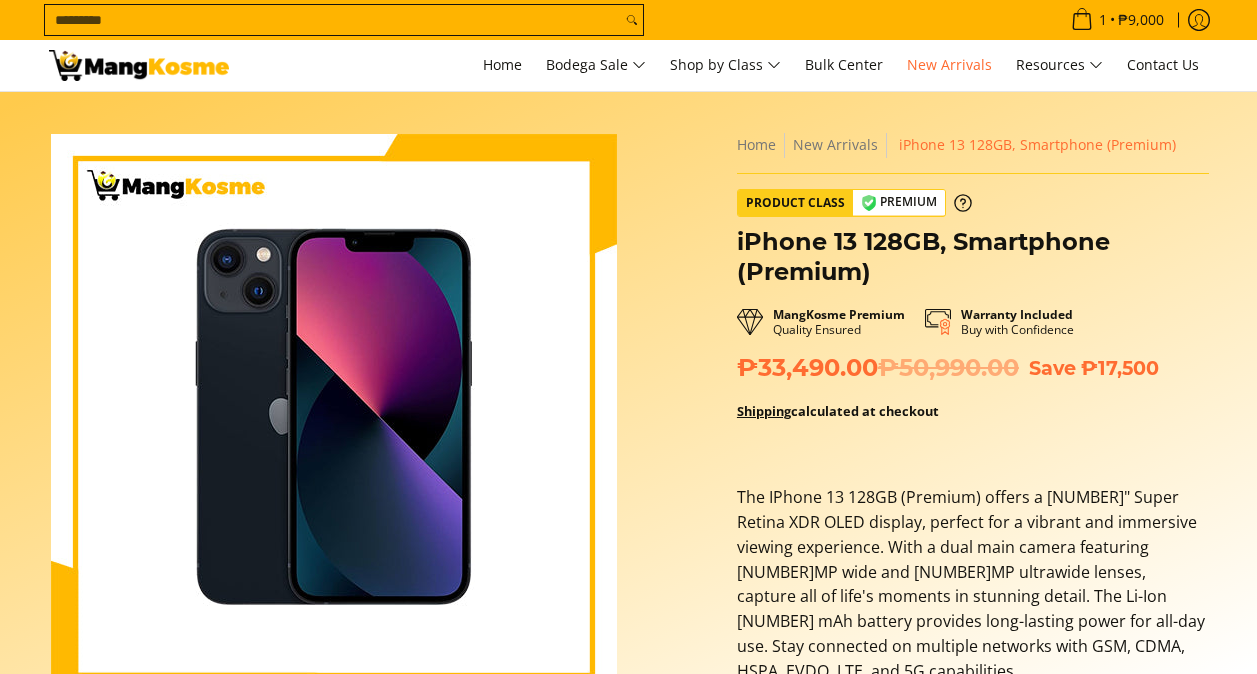scroll, scrollTop: 0, scrollLeft: 0, axis: both 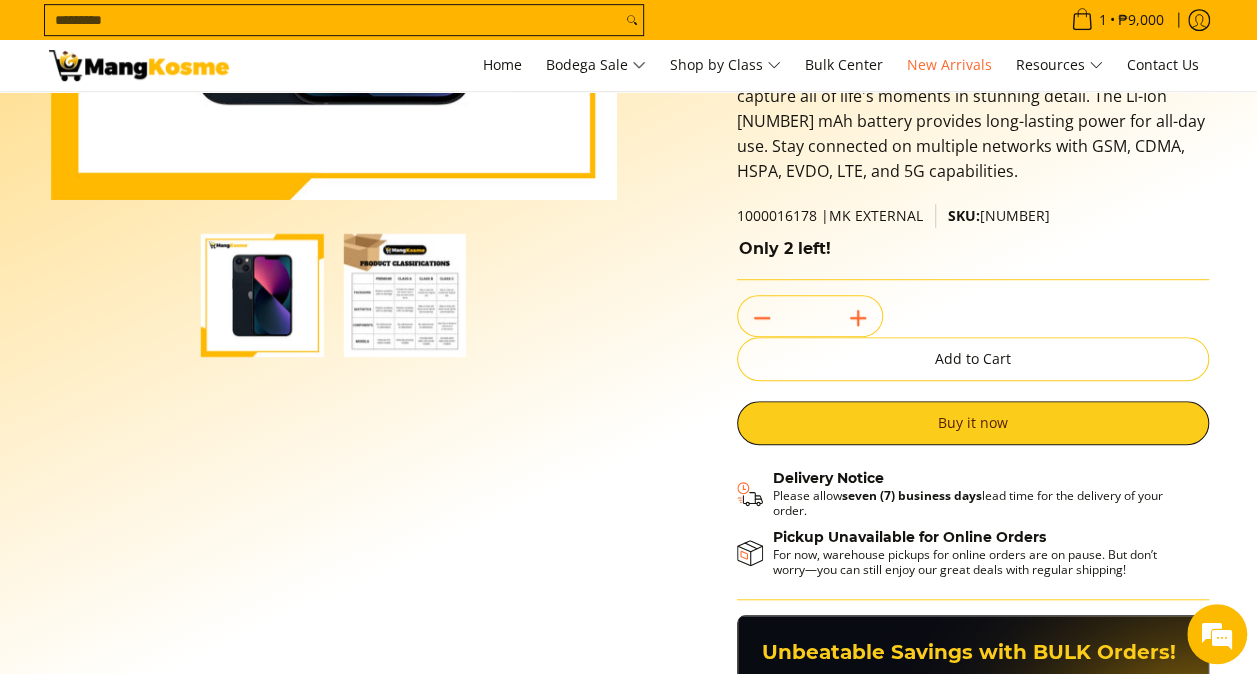 click at bounding box center [405, 295] 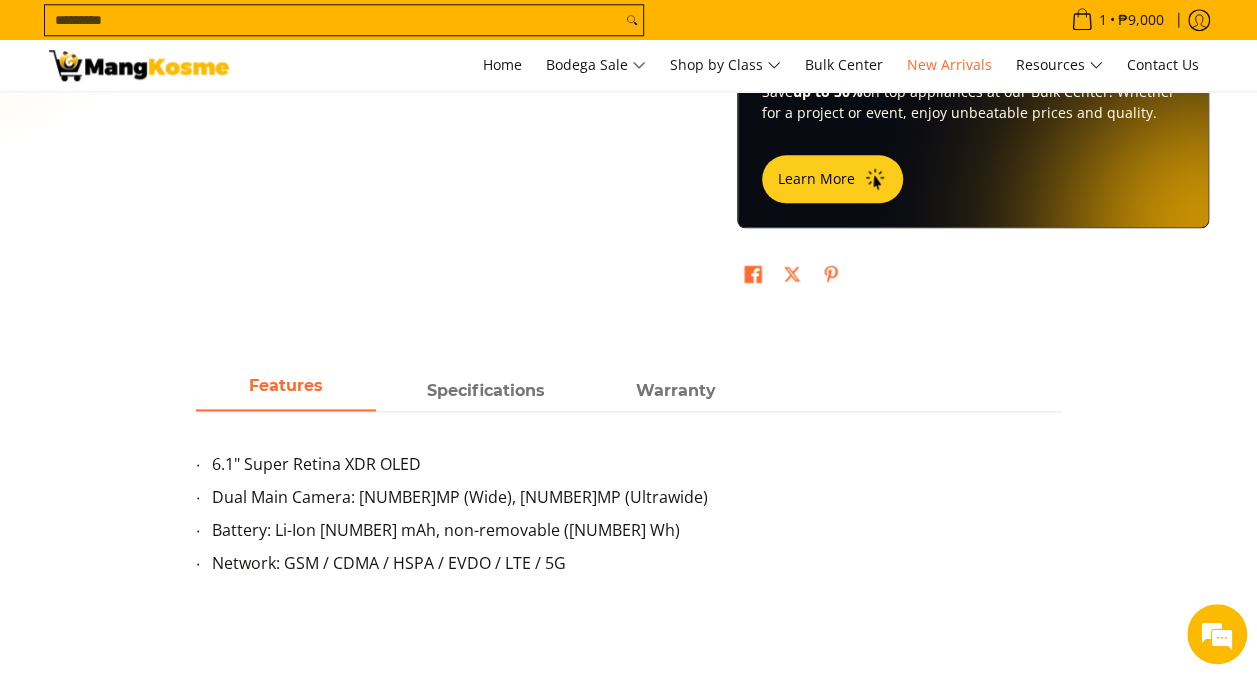 scroll, scrollTop: 1100, scrollLeft: 0, axis: vertical 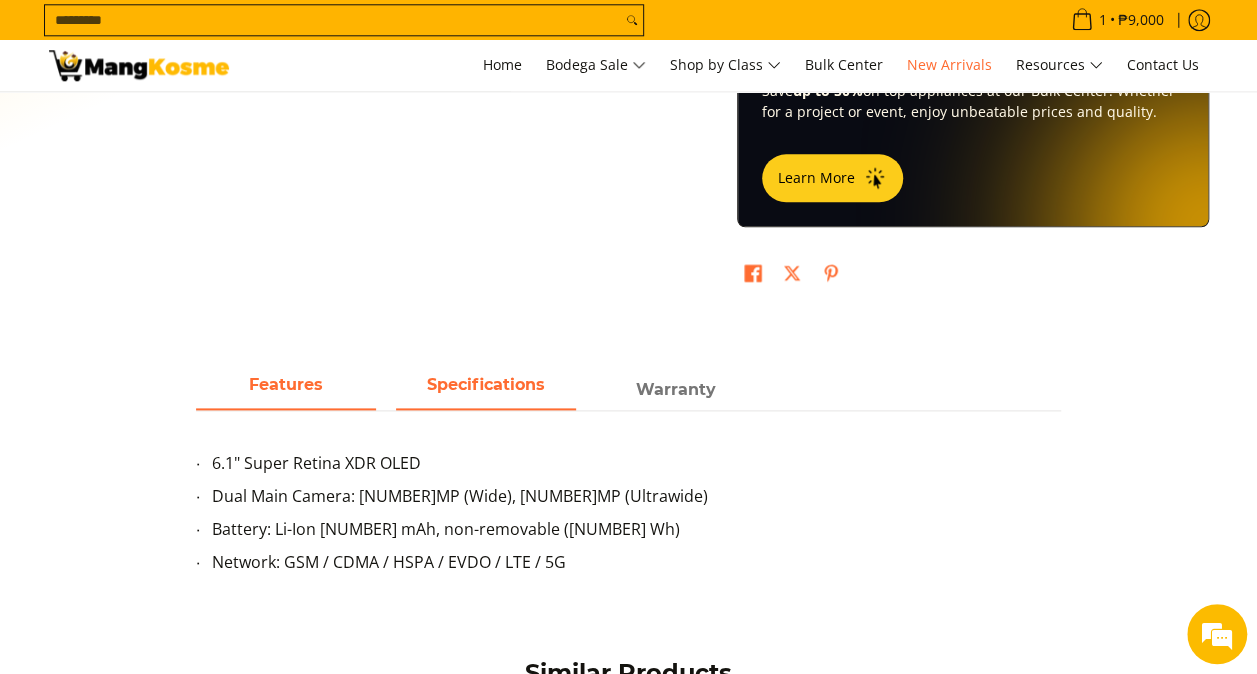 click on "Specifications" at bounding box center [486, 384] 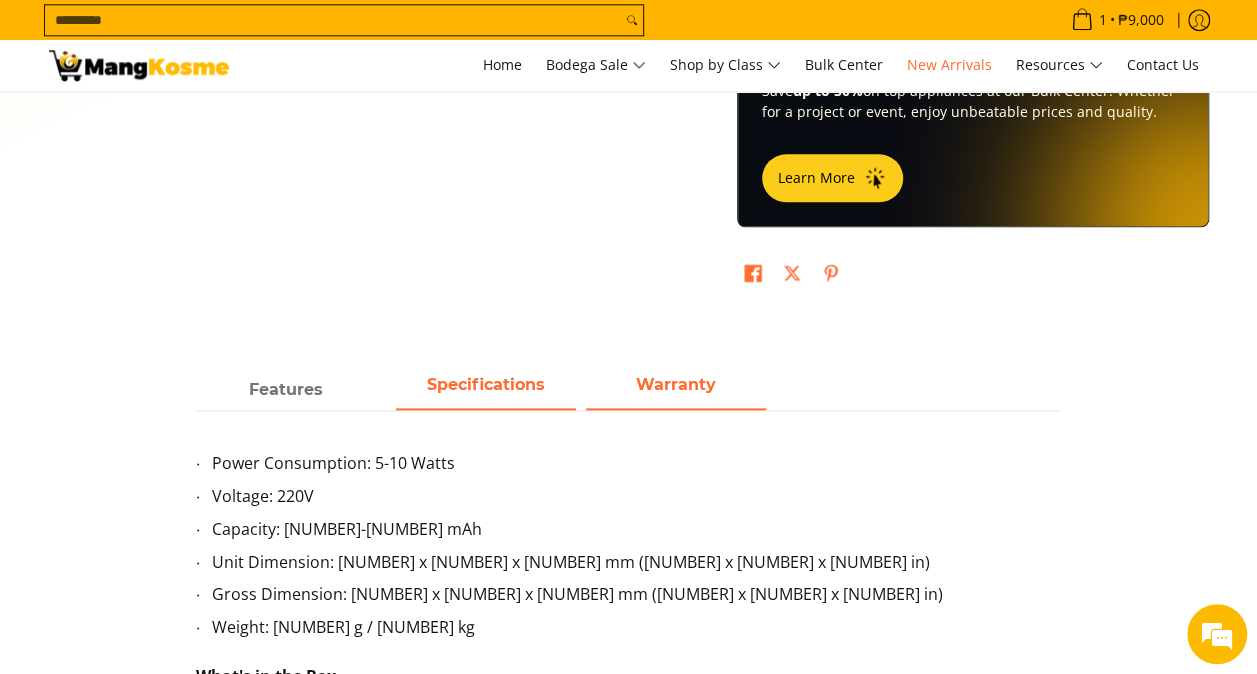 scroll, scrollTop: 1200, scrollLeft: 0, axis: vertical 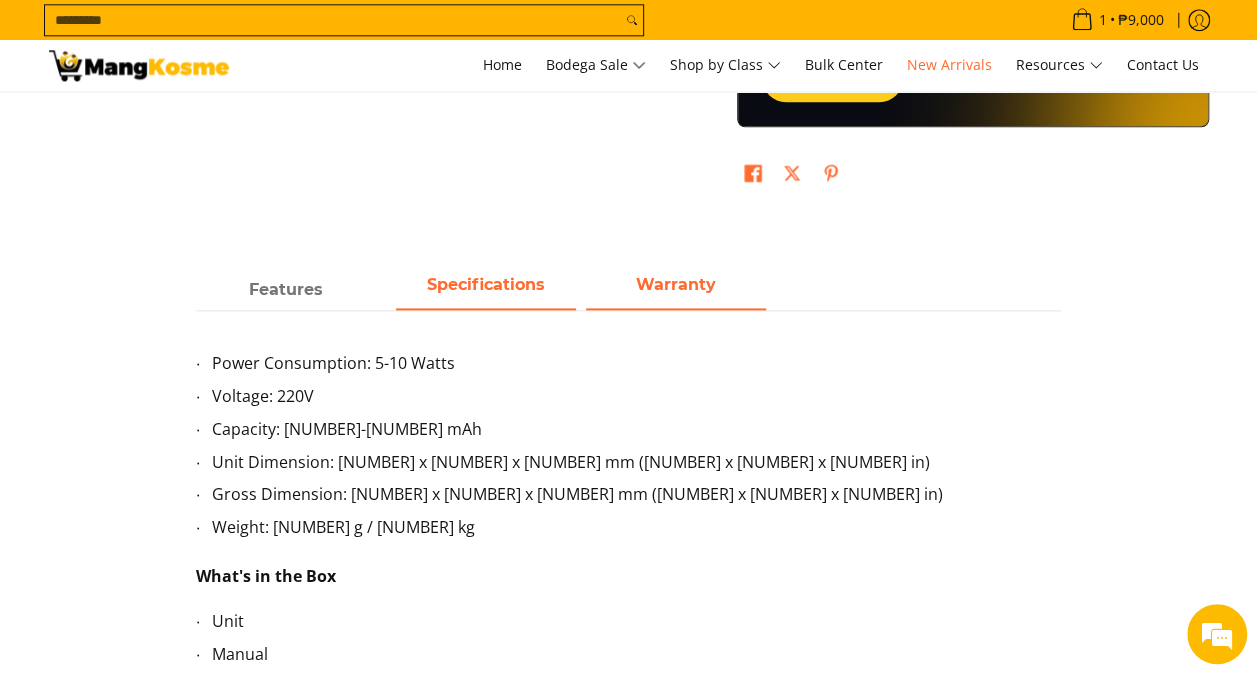 click on "Warranty" at bounding box center [676, 284] 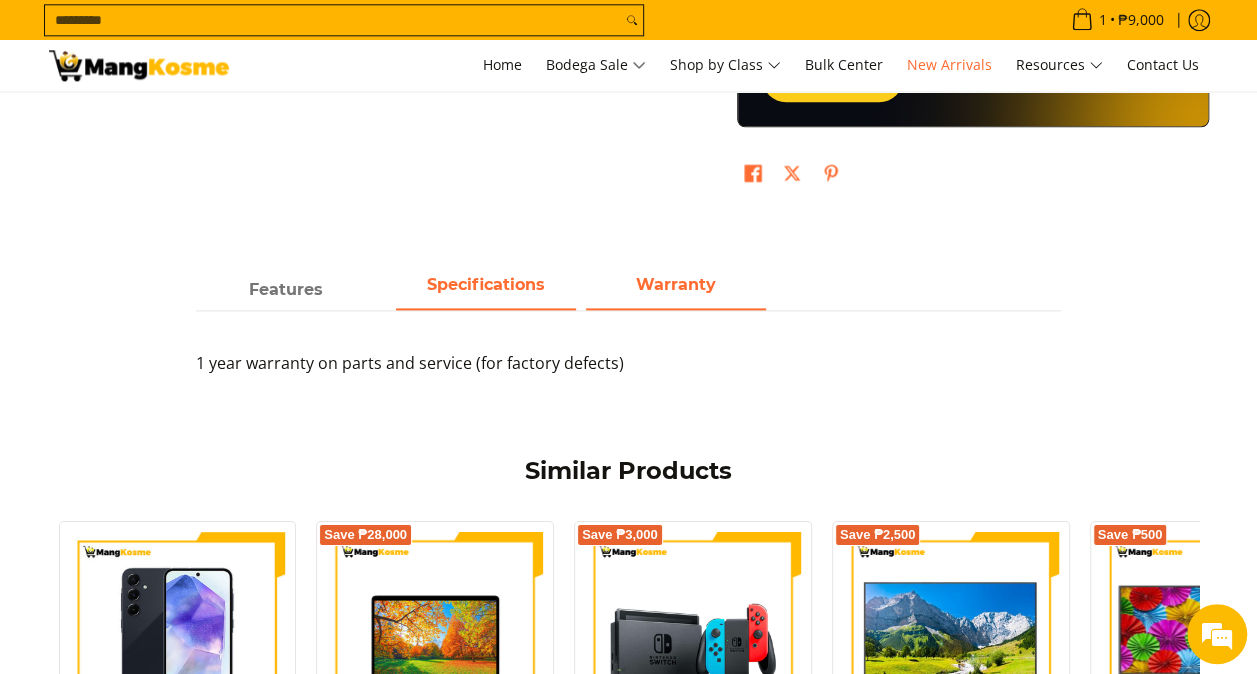 click on "Specifications" at bounding box center (486, 284) 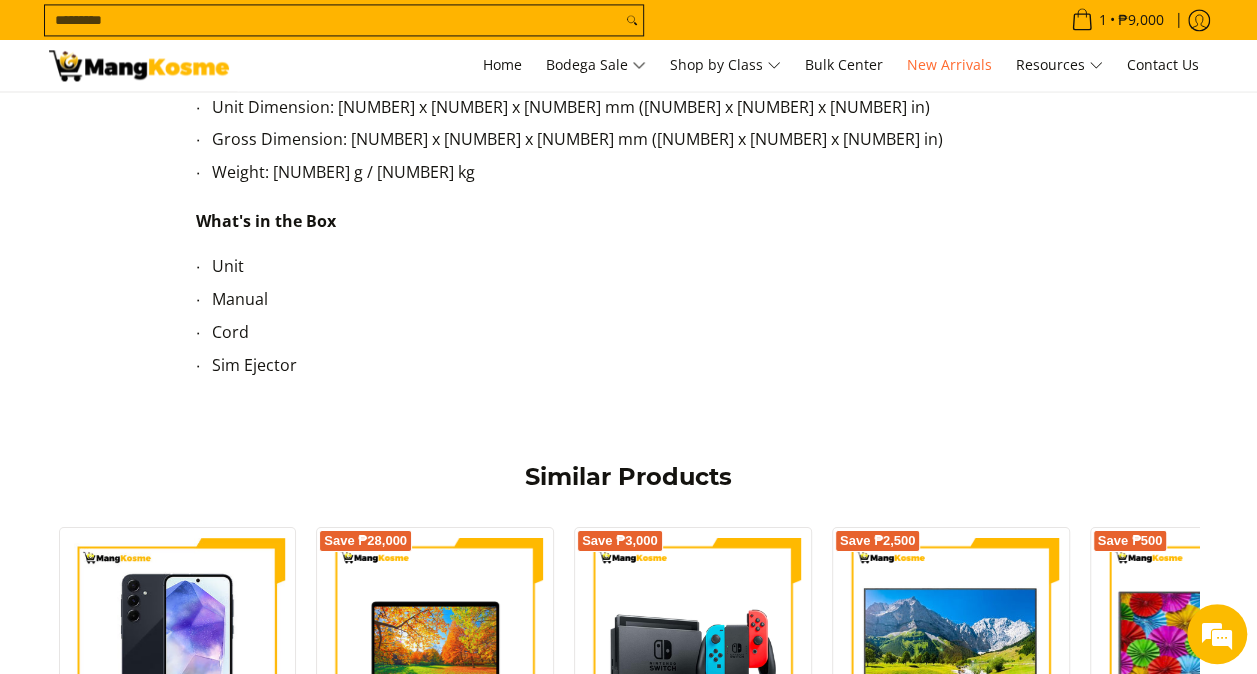 scroll, scrollTop: 1600, scrollLeft: 0, axis: vertical 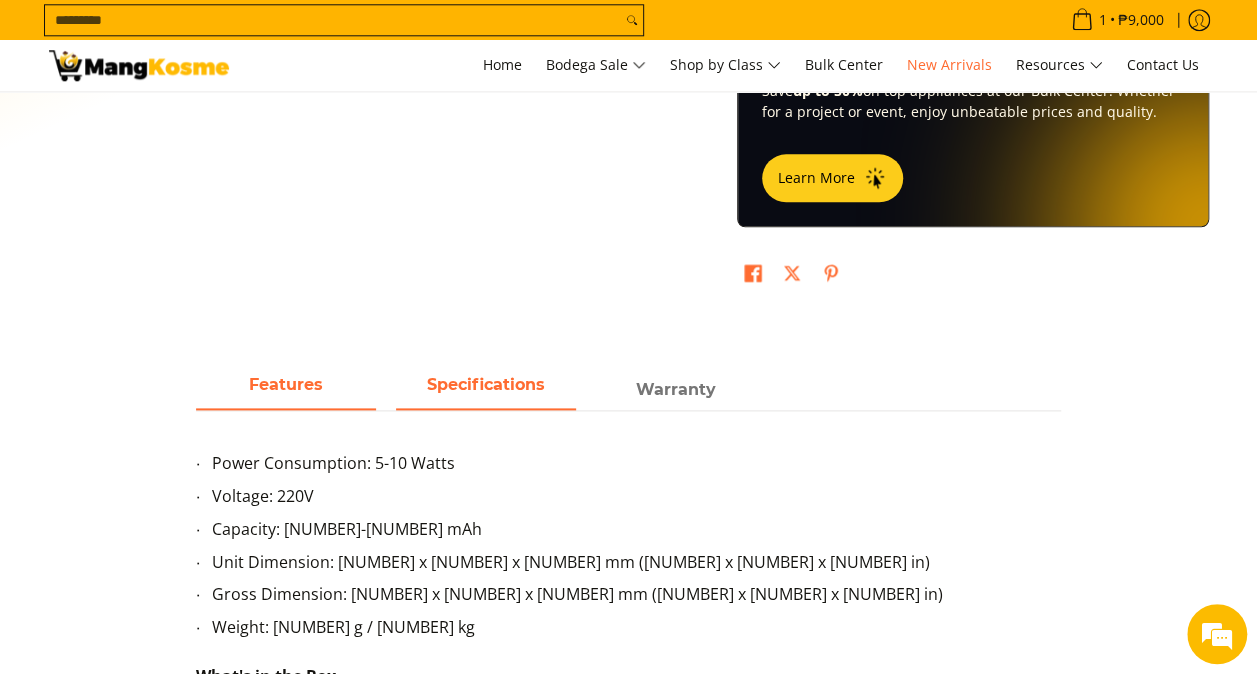 click on "Features" at bounding box center (286, 384) 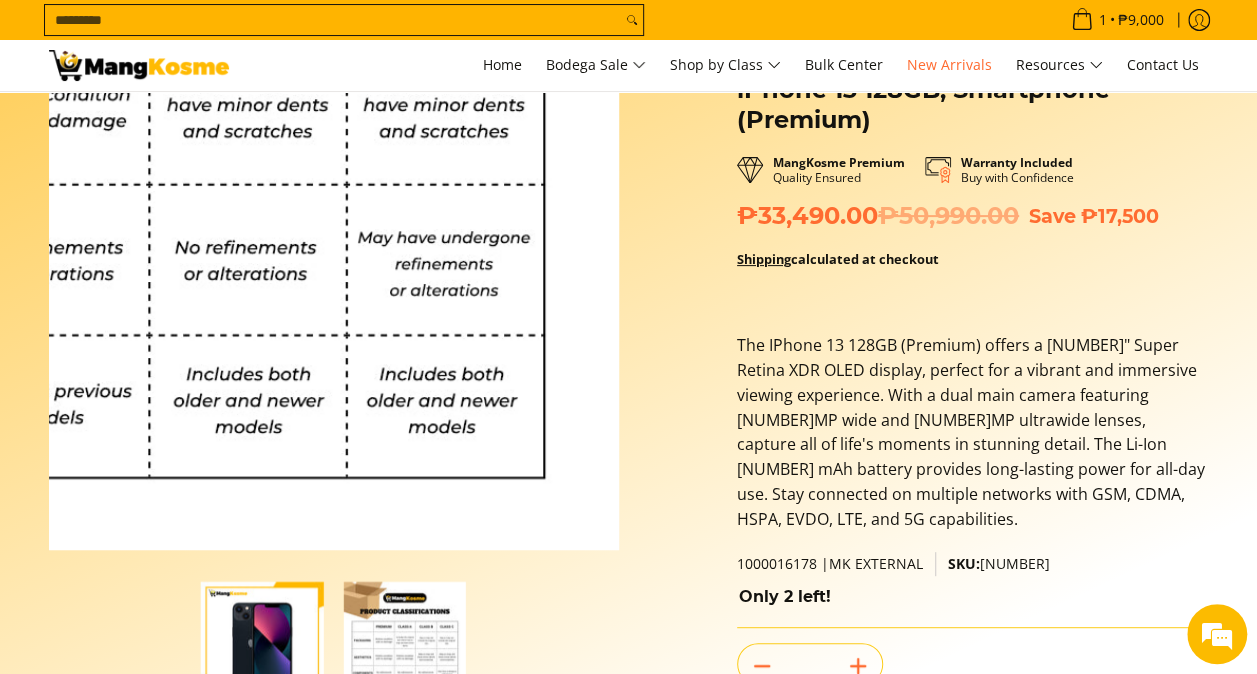scroll, scrollTop: 300, scrollLeft: 0, axis: vertical 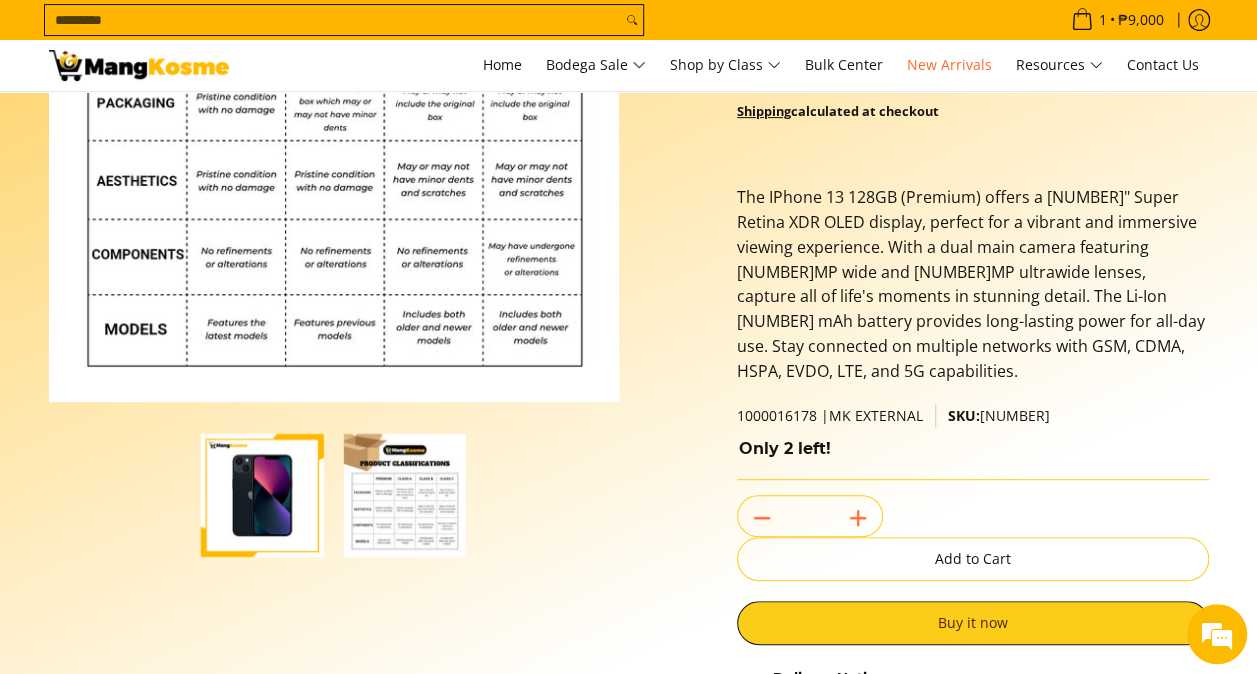click at bounding box center (262, 495) 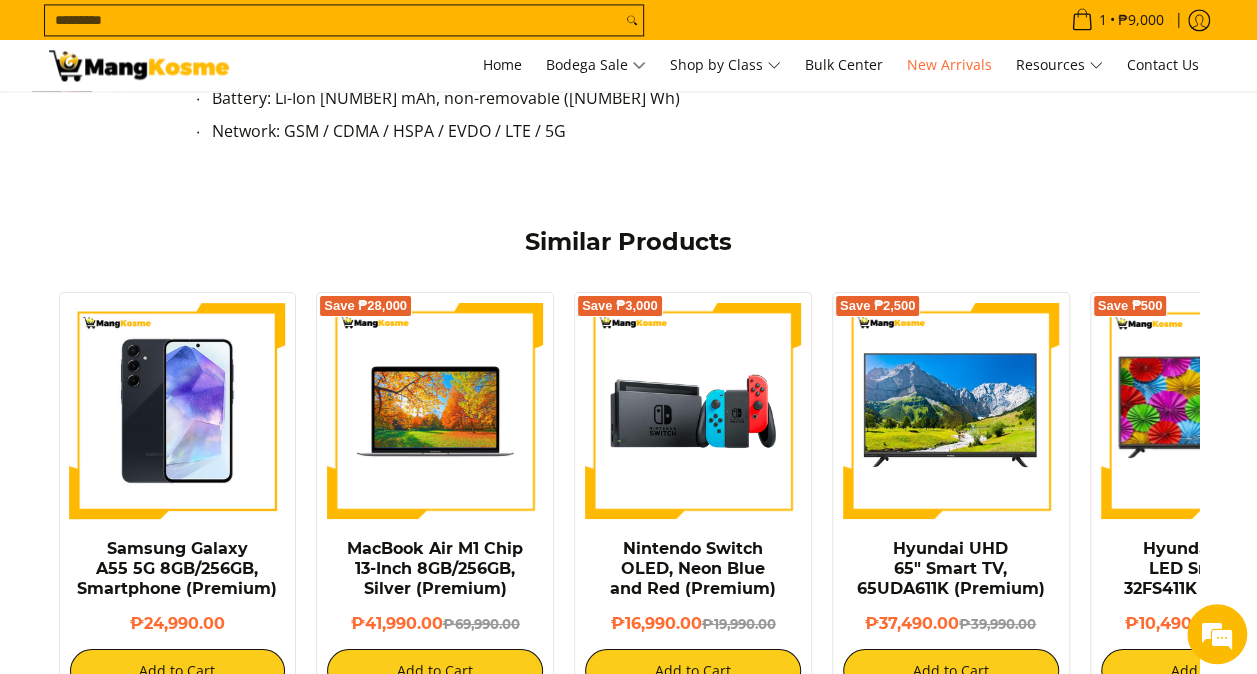 scroll, scrollTop: 1500, scrollLeft: 0, axis: vertical 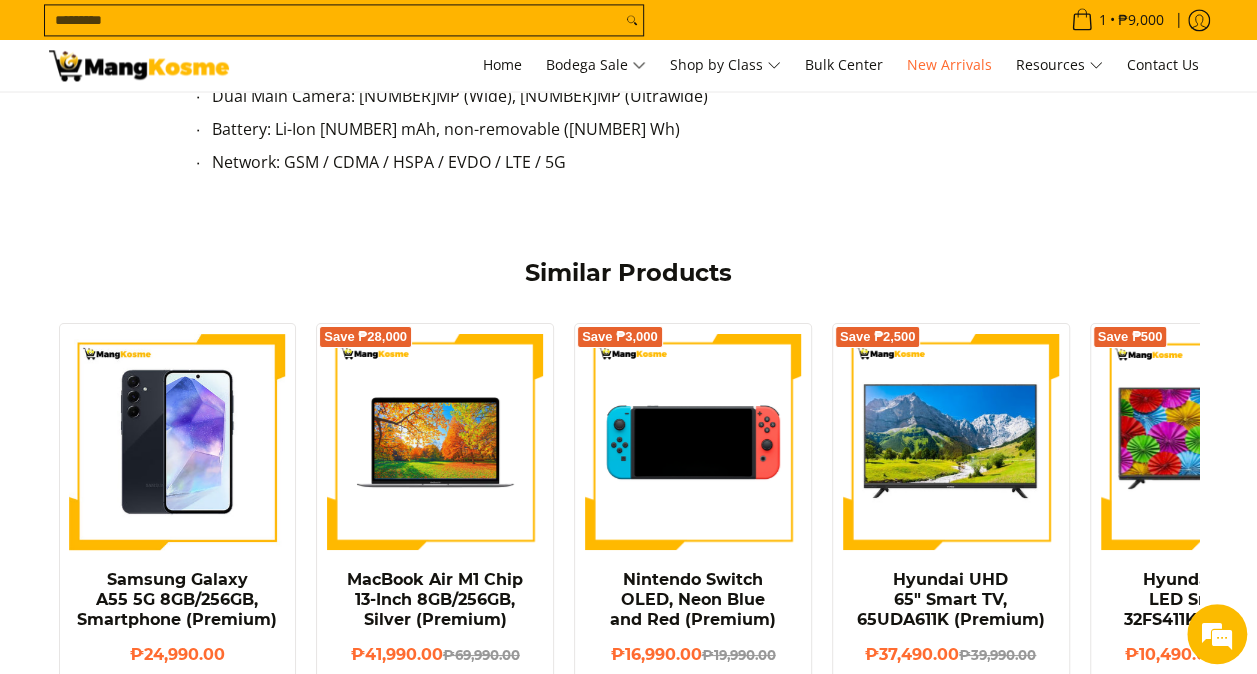 click at bounding box center (693, 442) 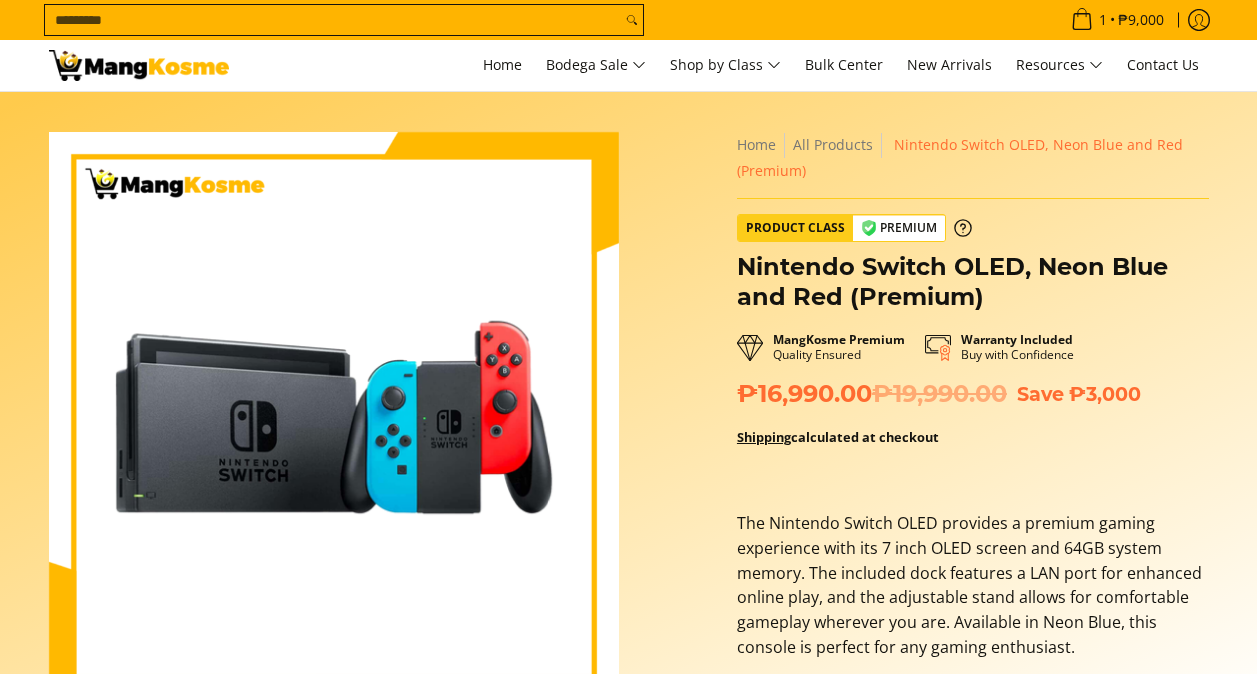 scroll, scrollTop: 0, scrollLeft: 0, axis: both 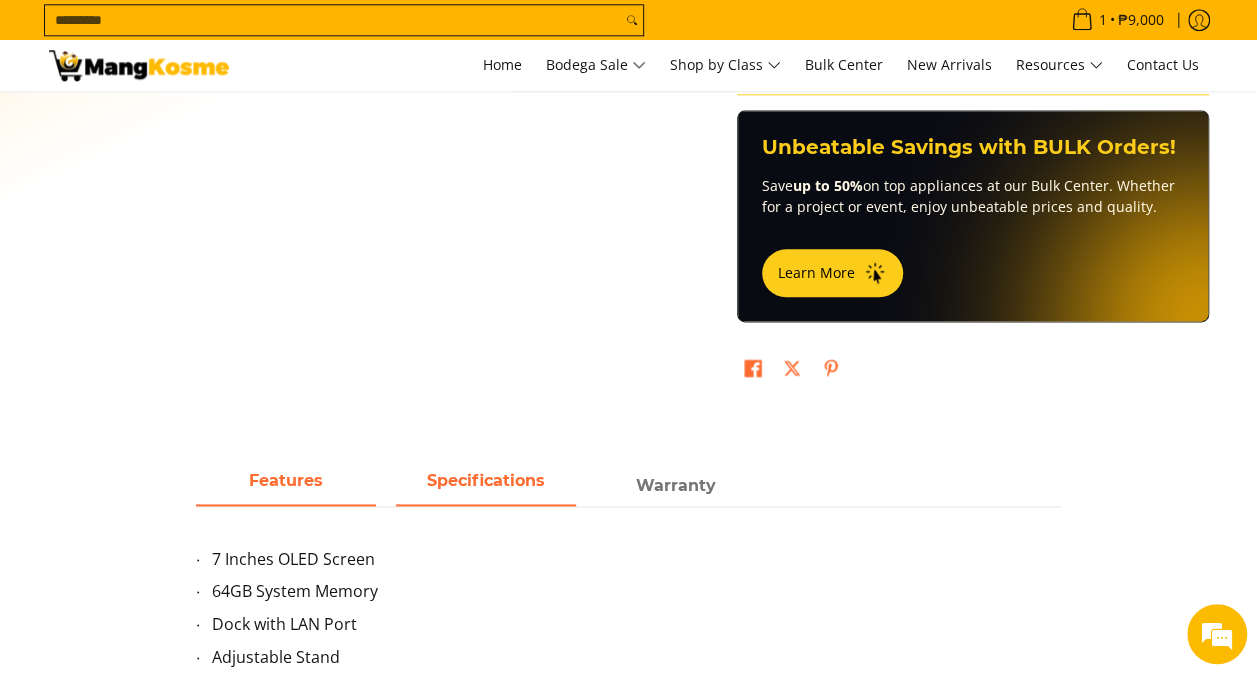 click on "Specifications" at bounding box center (486, 480) 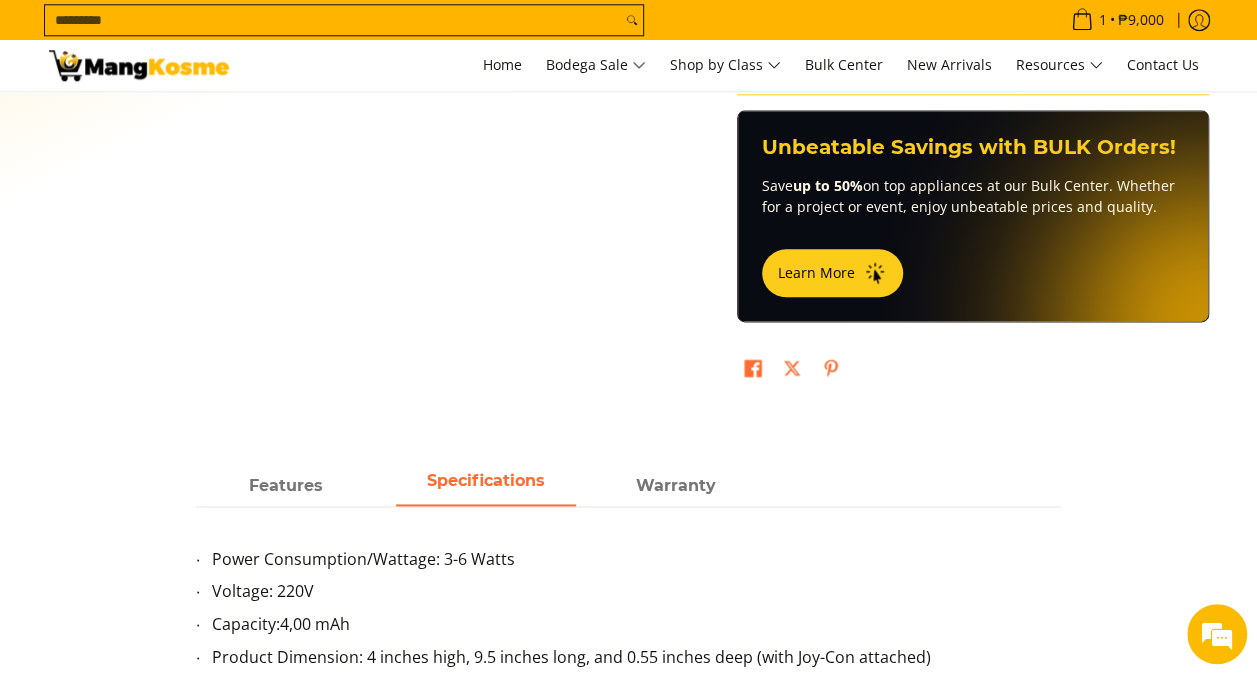 scroll, scrollTop: 1300, scrollLeft: 0, axis: vertical 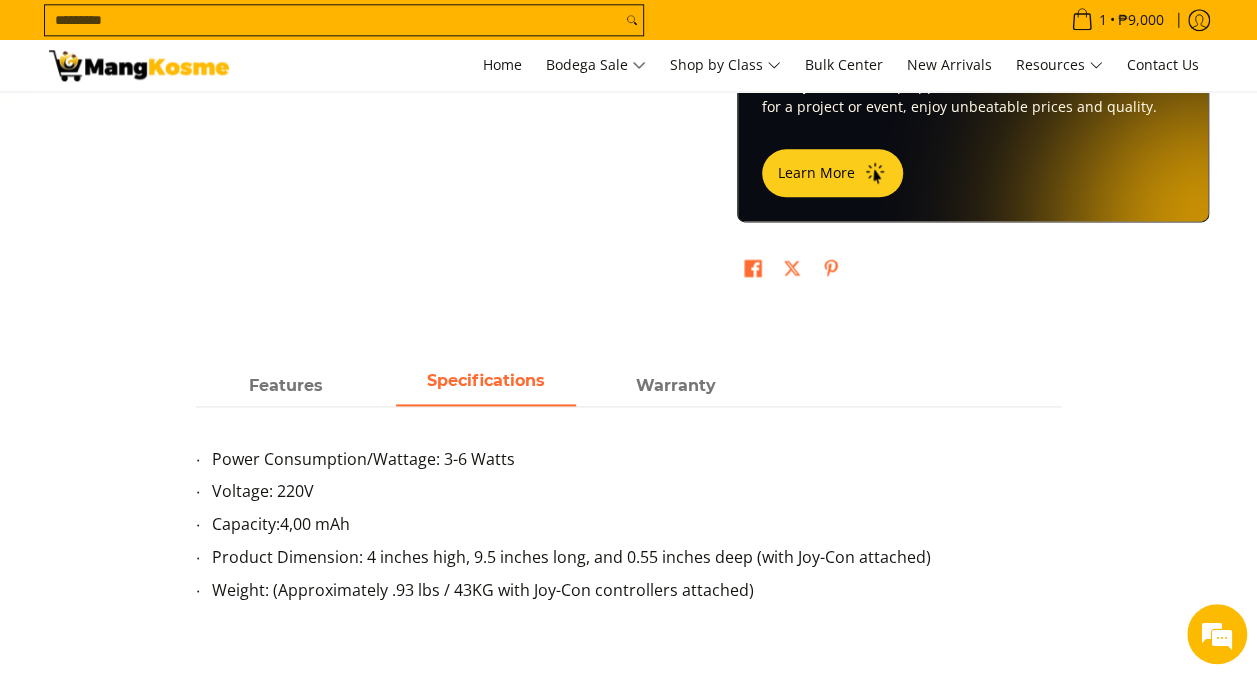 click on "Power Consumption/Wattage: 3-6 Watts
Voltage: 220V
Capacity:  4,00 mAh
Product Dimension: 4 inches high, 9.5 inches long, and 0.55 inches deep (with Joy-Con attached)
Weight: (Approximately .93 lbs / 43KG with Joy-Con controllers attached)
What's in the Box
Unit
Charger
Manual" at bounding box center [628, 618] 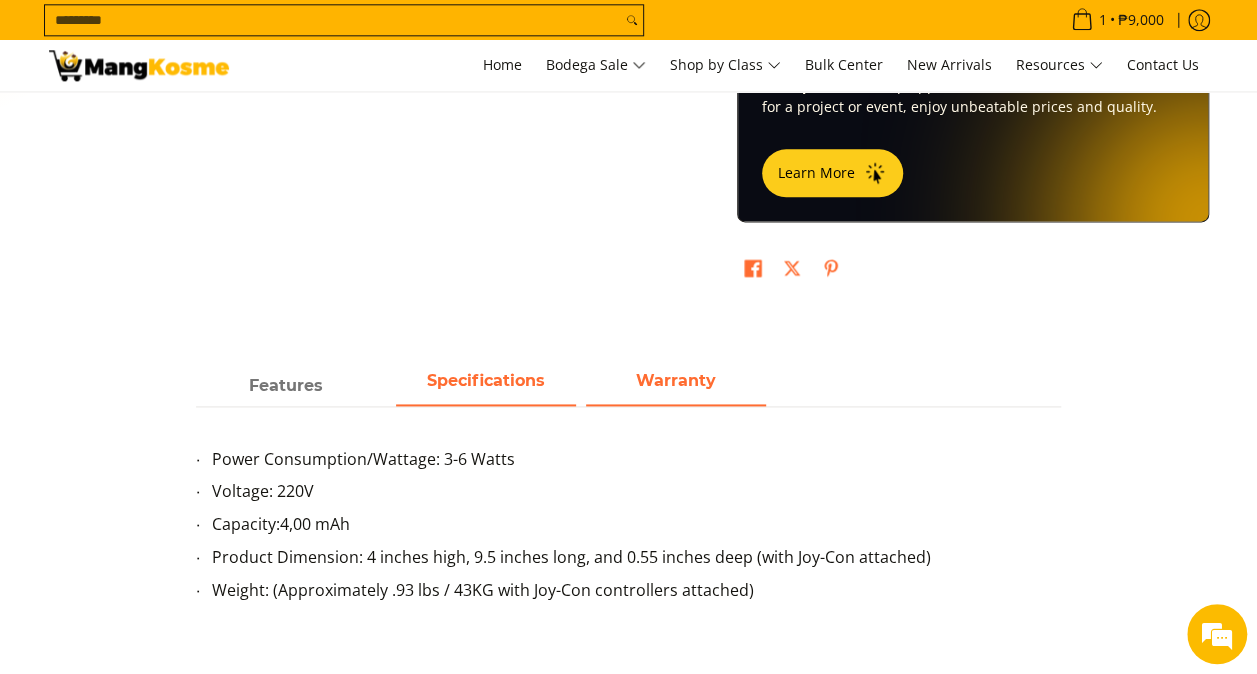 click on "Warranty" at bounding box center (676, 386) 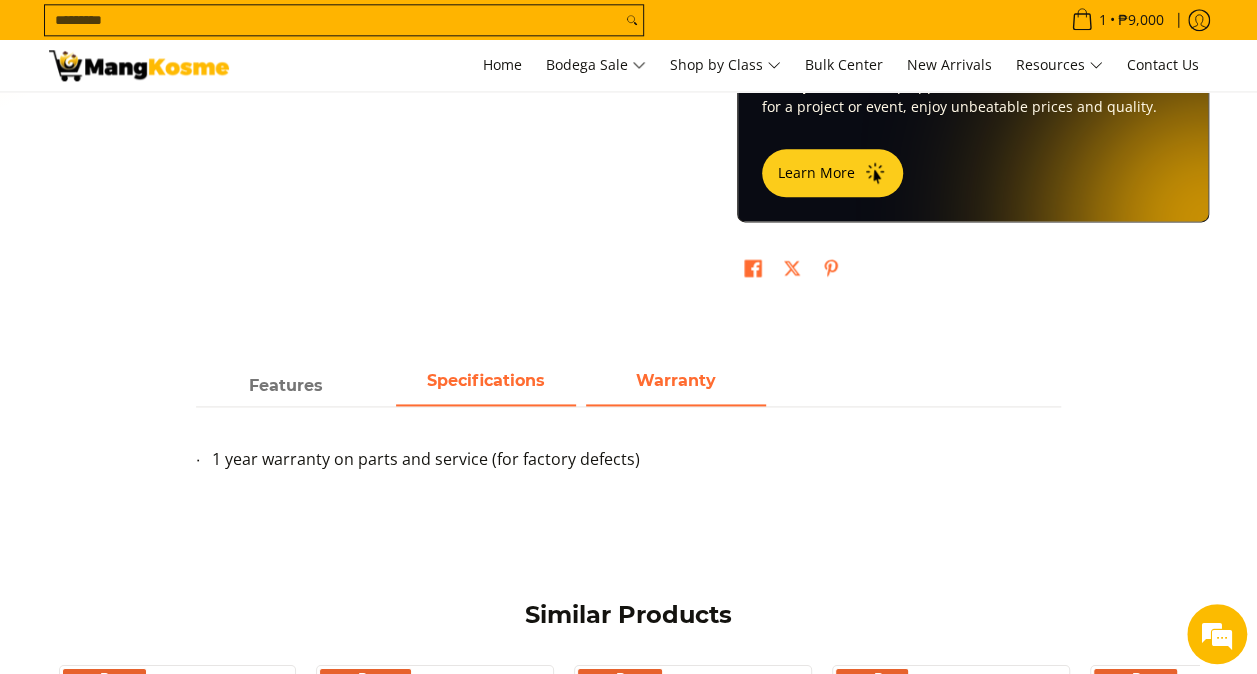 scroll, scrollTop: 900, scrollLeft: 0, axis: vertical 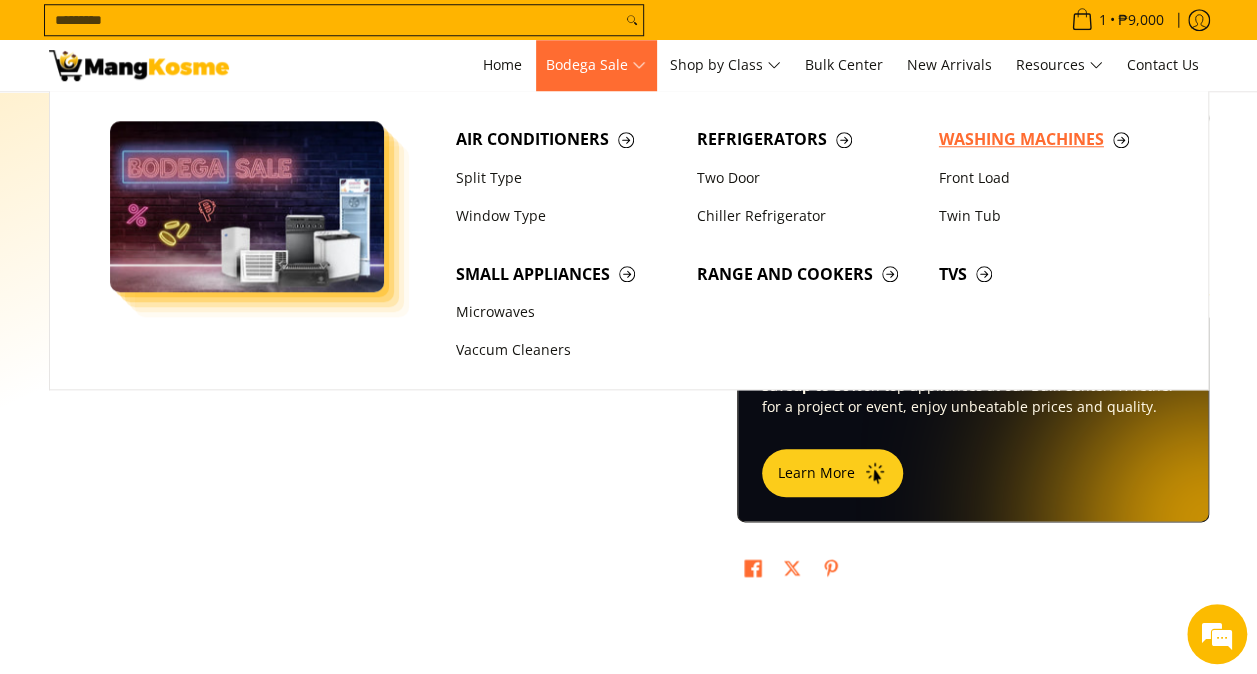 click on "Washing Machines" at bounding box center (1050, 139) 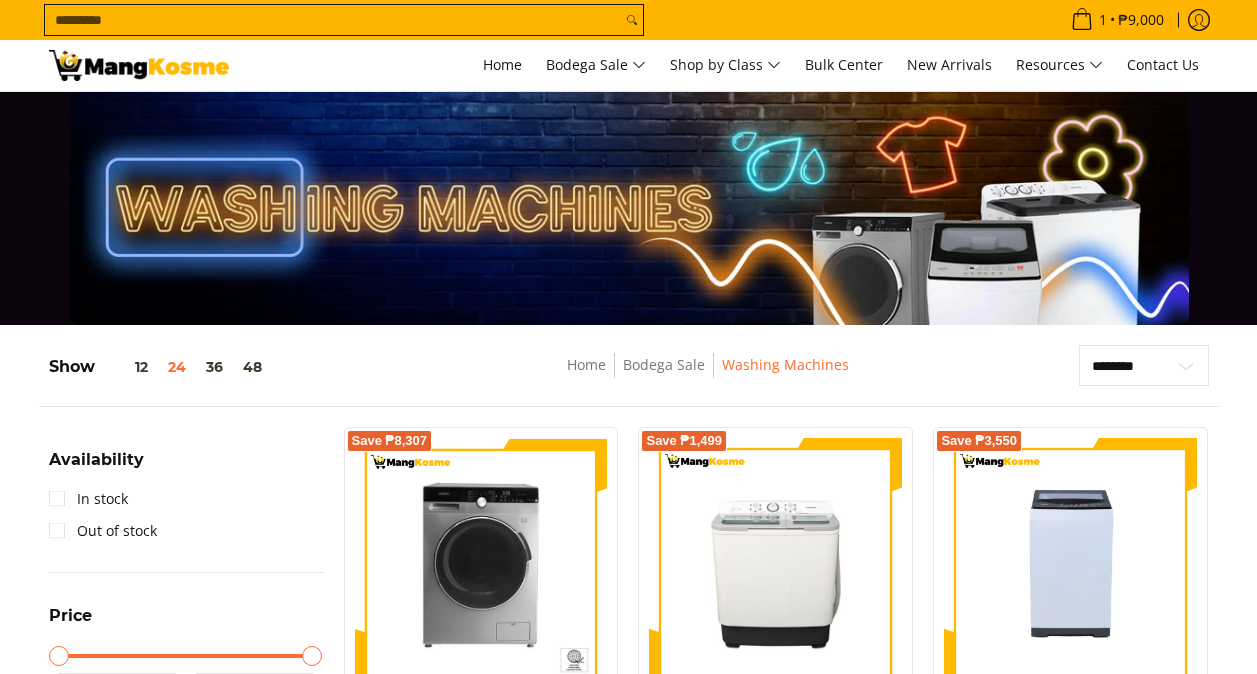 scroll, scrollTop: 500, scrollLeft: 0, axis: vertical 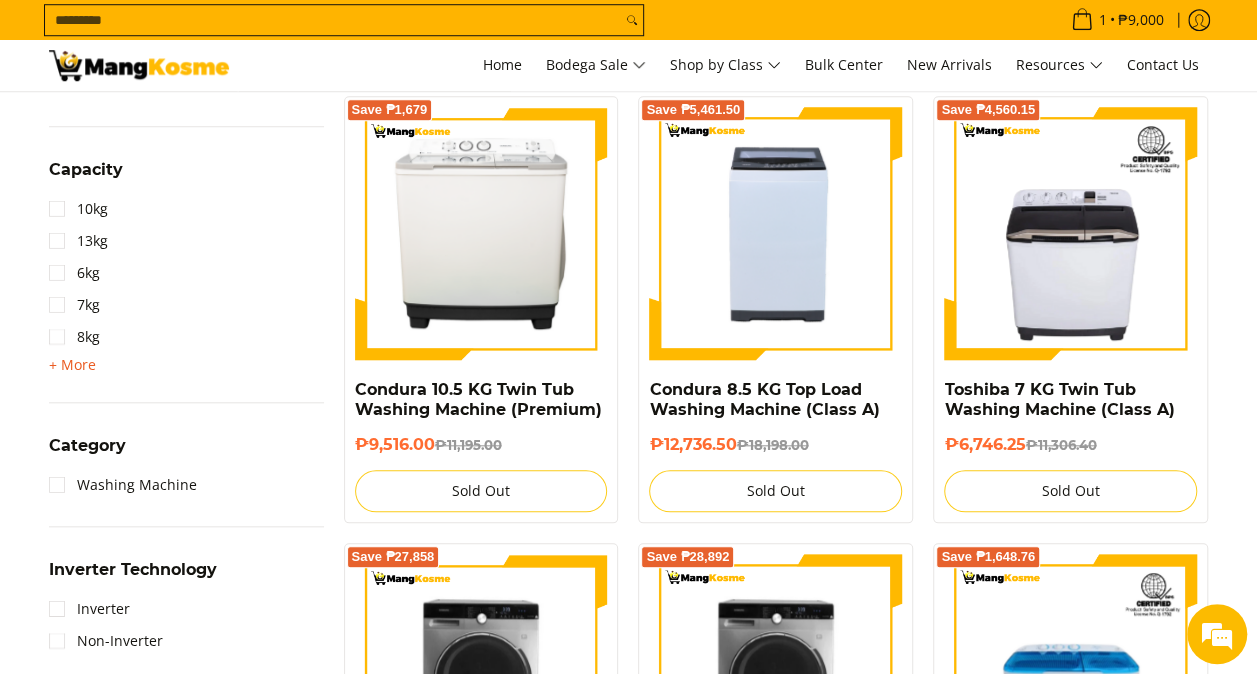 click on "+ More" at bounding box center [72, 365] 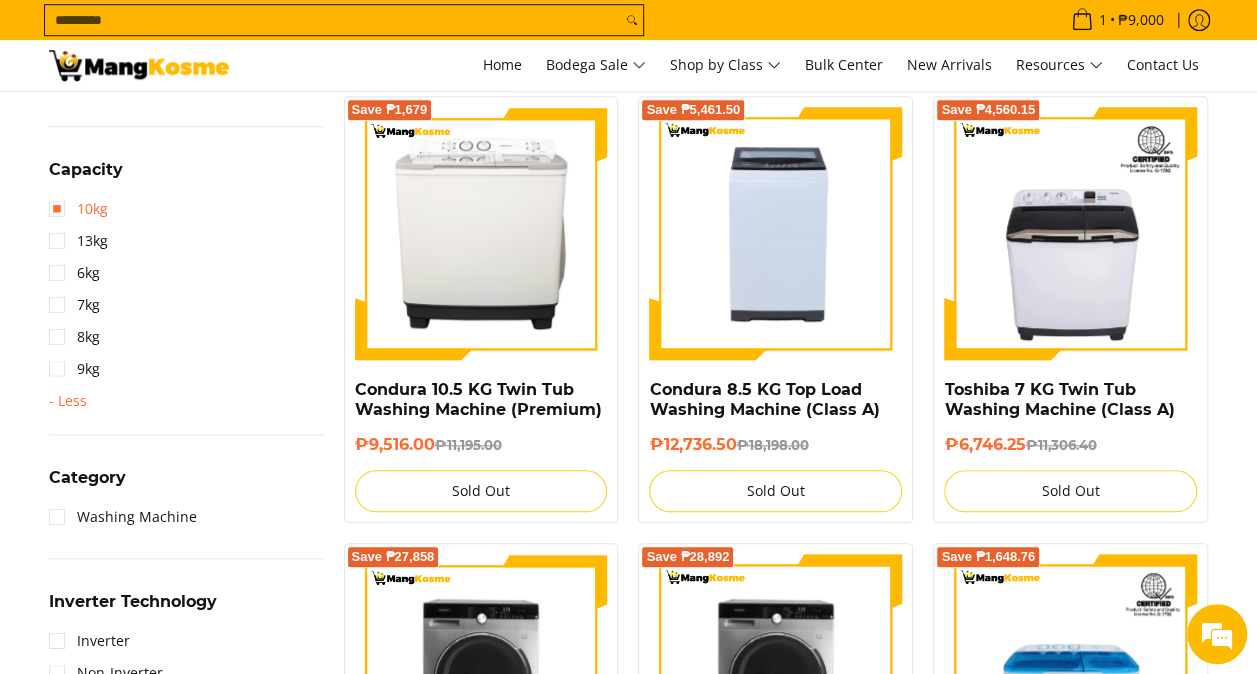 click on "10kg" at bounding box center [78, 209] 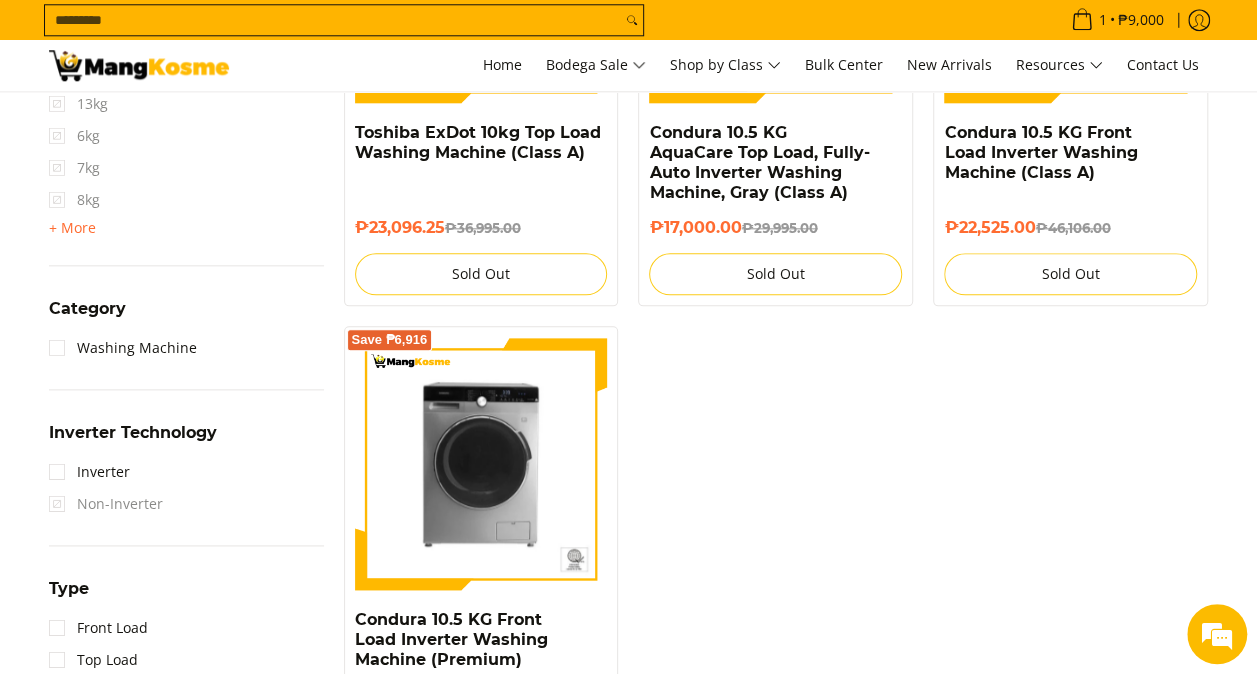 scroll, scrollTop: 1257, scrollLeft: 0, axis: vertical 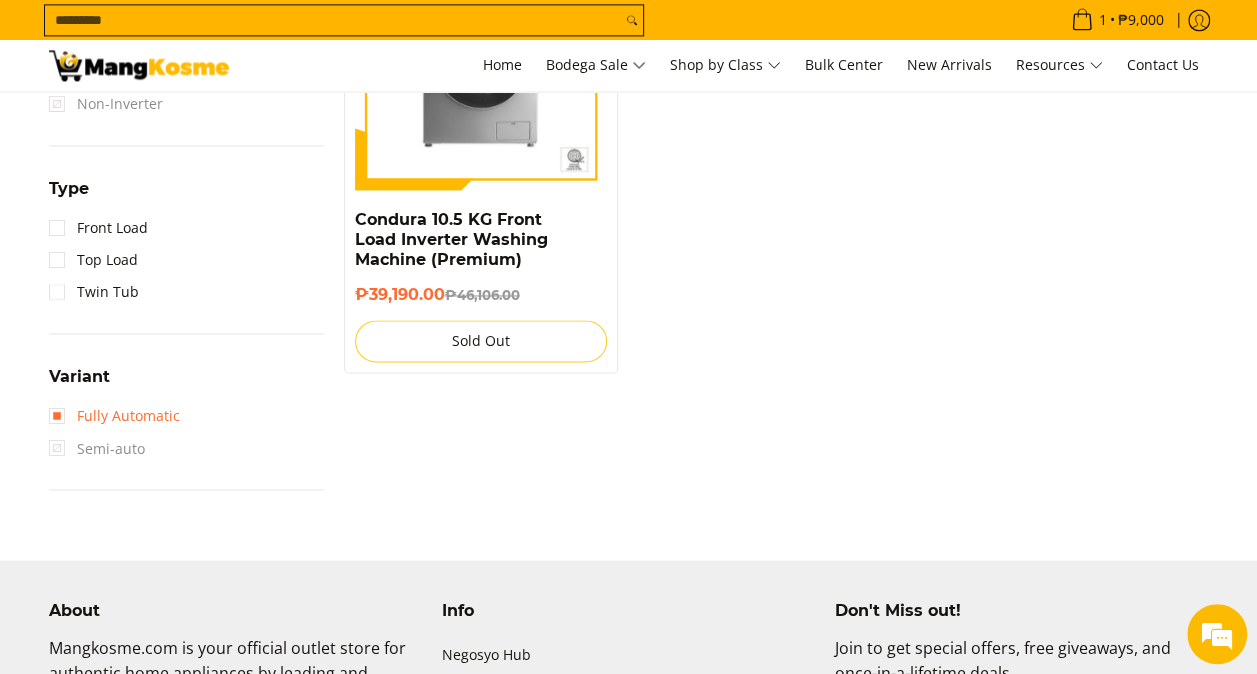 click on "Fully Automatic" at bounding box center (114, 416) 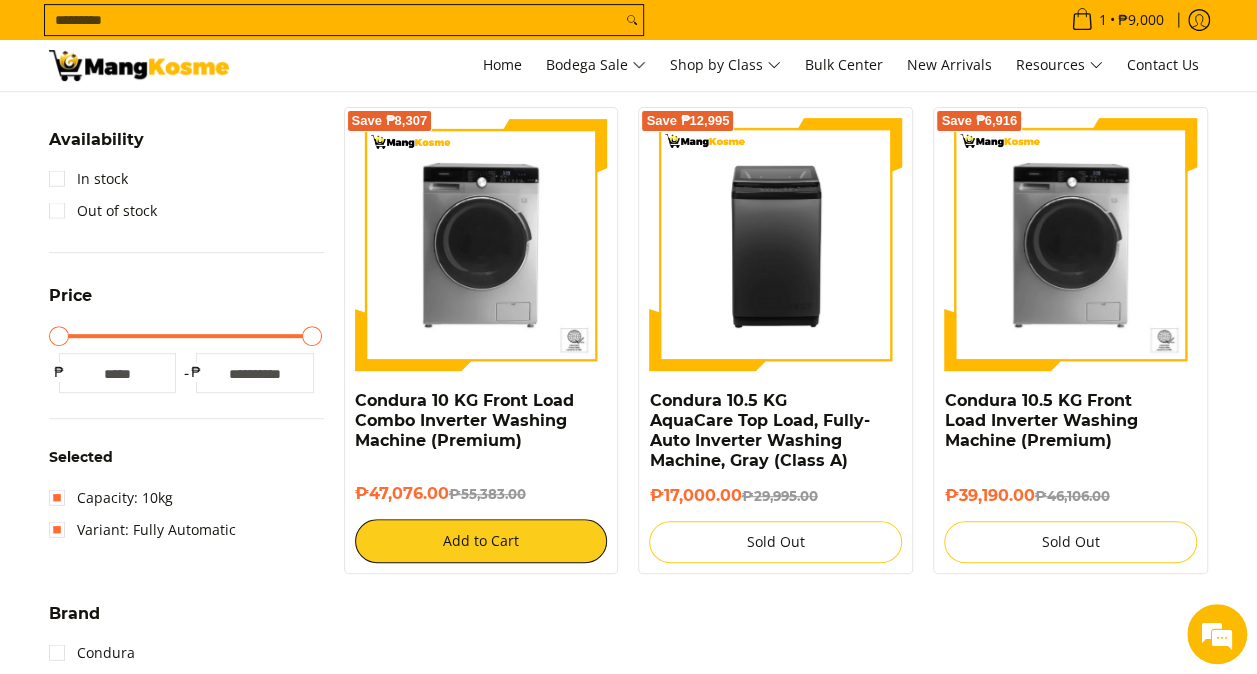 scroll, scrollTop: 254, scrollLeft: 0, axis: vertical 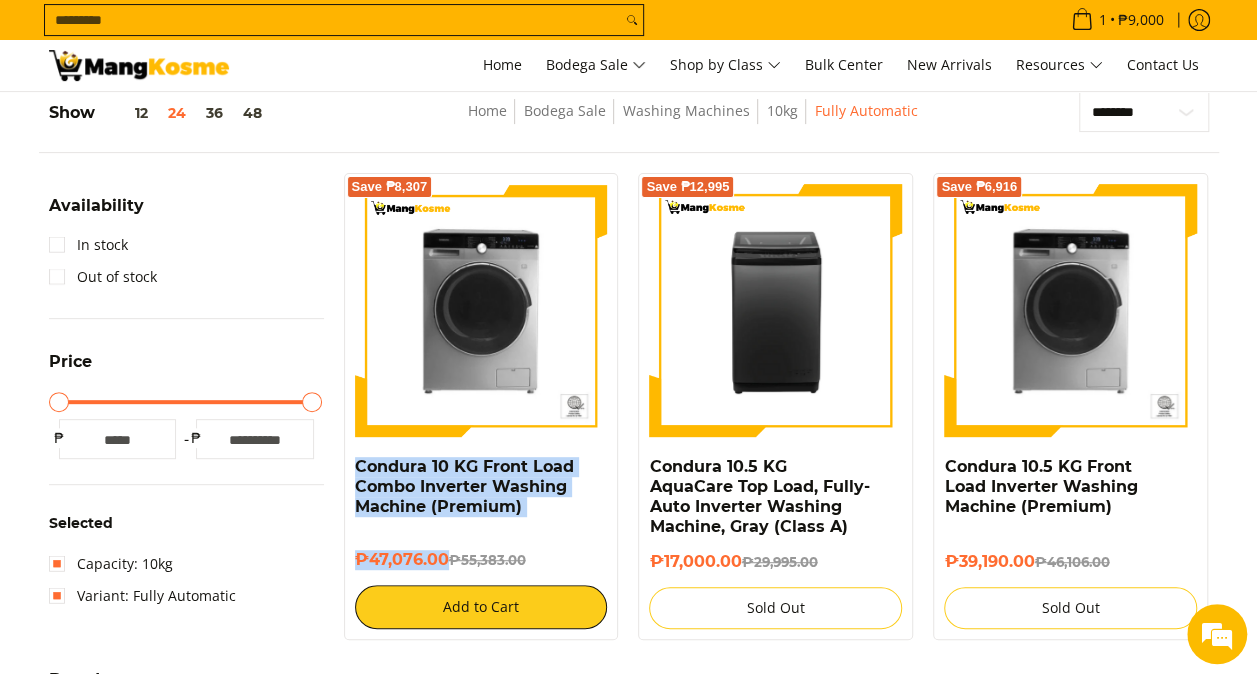 drag, startPoint x: 447, startPoint y: 568, endPoint x: 347, endPoint y: 466, distance: 142.84258 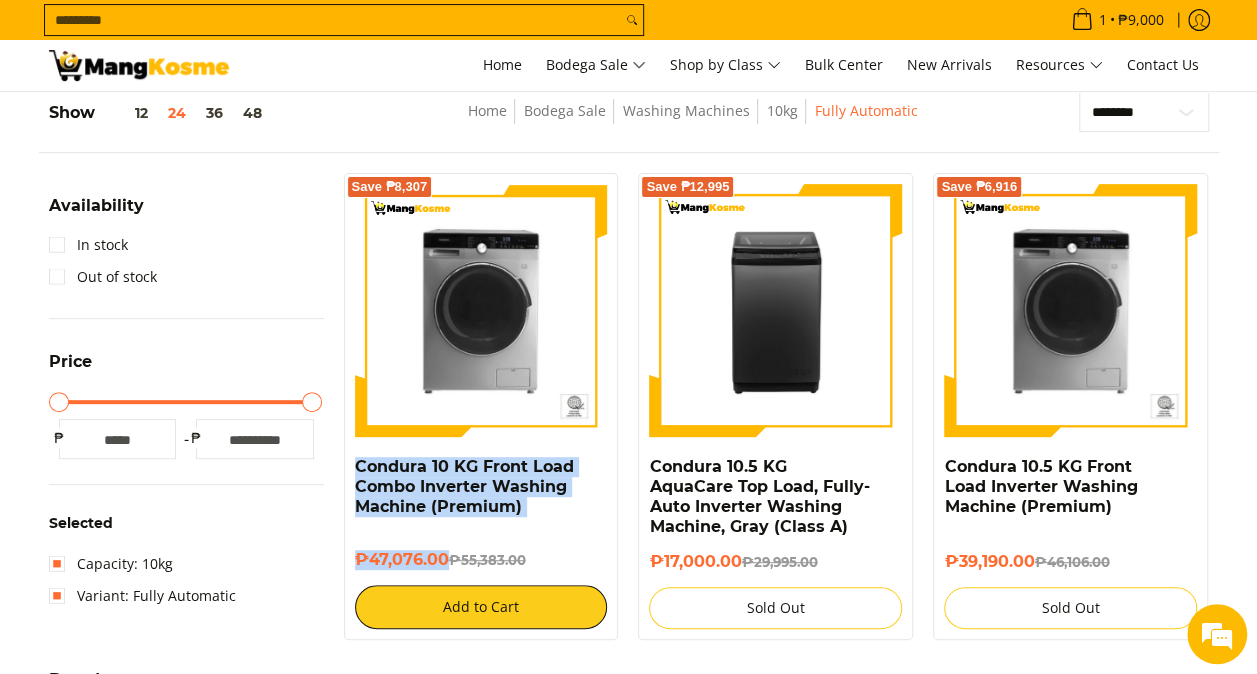 scroll, scrollTop: 0, scrollLeft: 0, axis: both 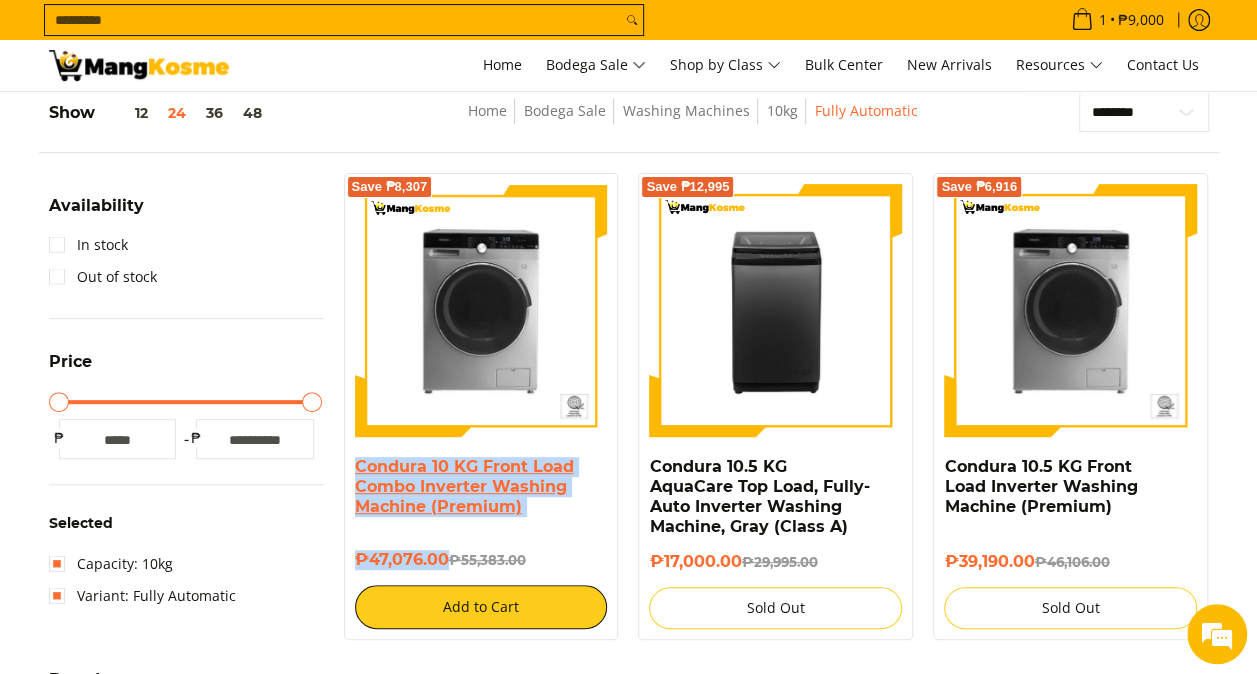 click on "Condura 10 KG Front Load Combo Inverter Washing Machine (Premium)" at bounding box center (464, 486) 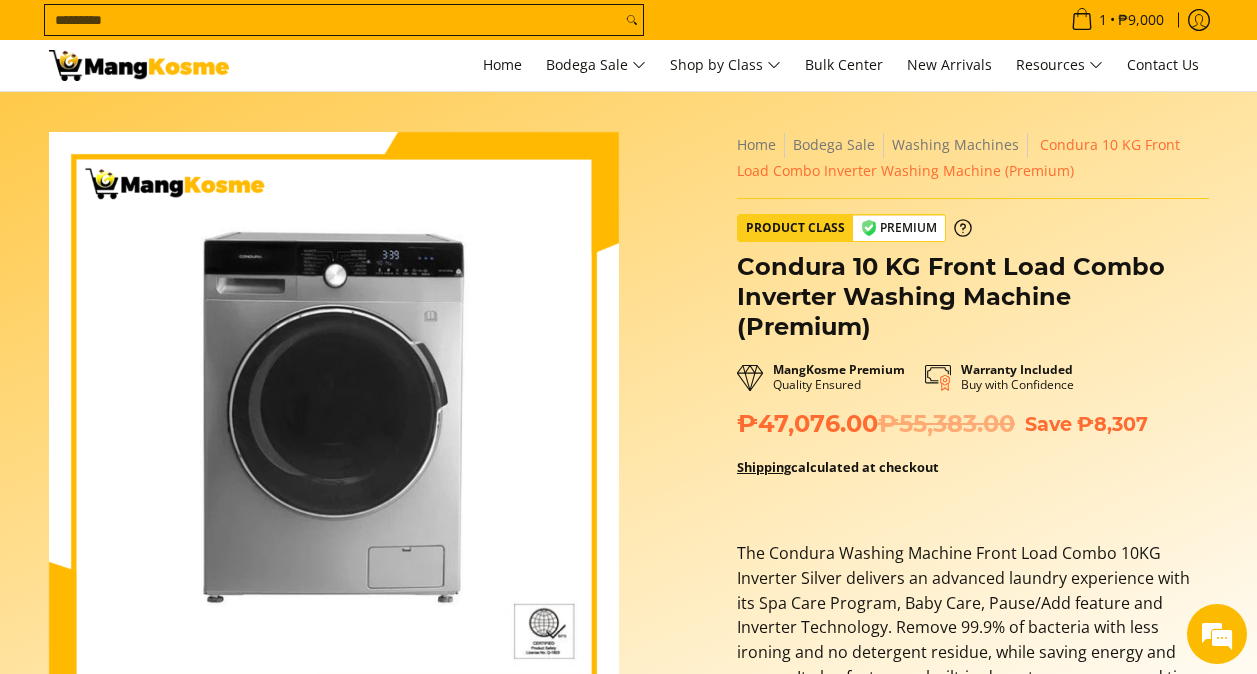 scroll, scrollTop: 0, scrollLeft: 0, axis: both 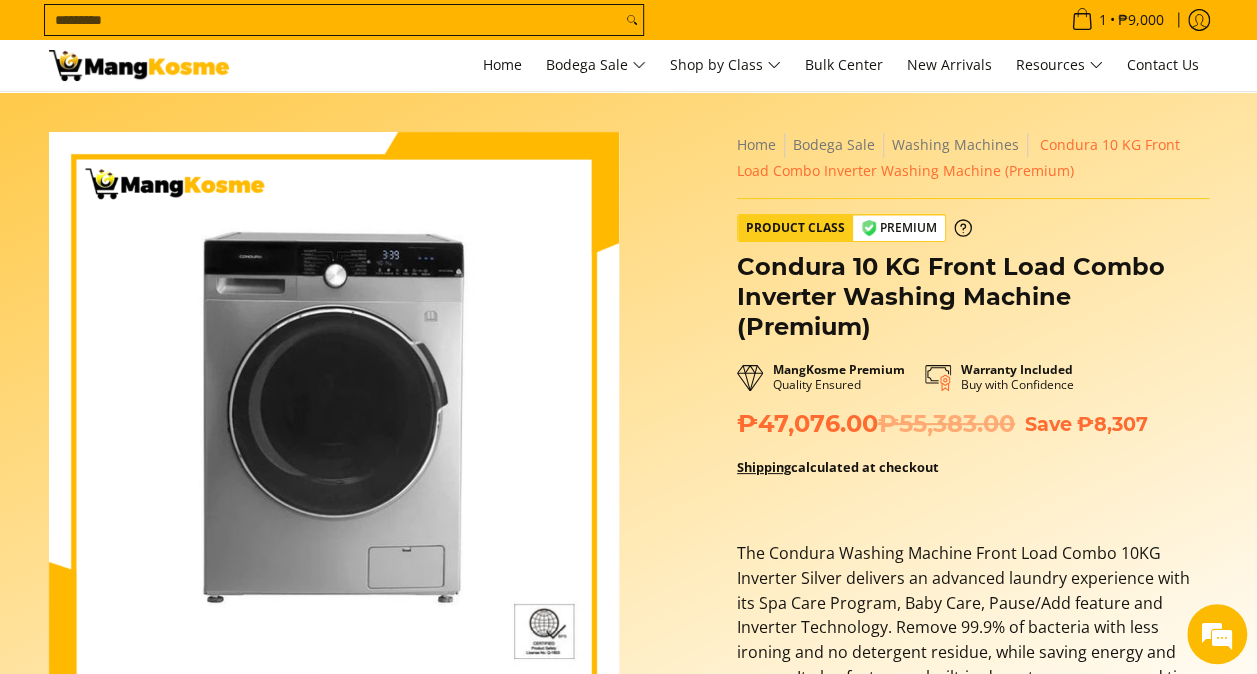click at bounding box center (139, 65) 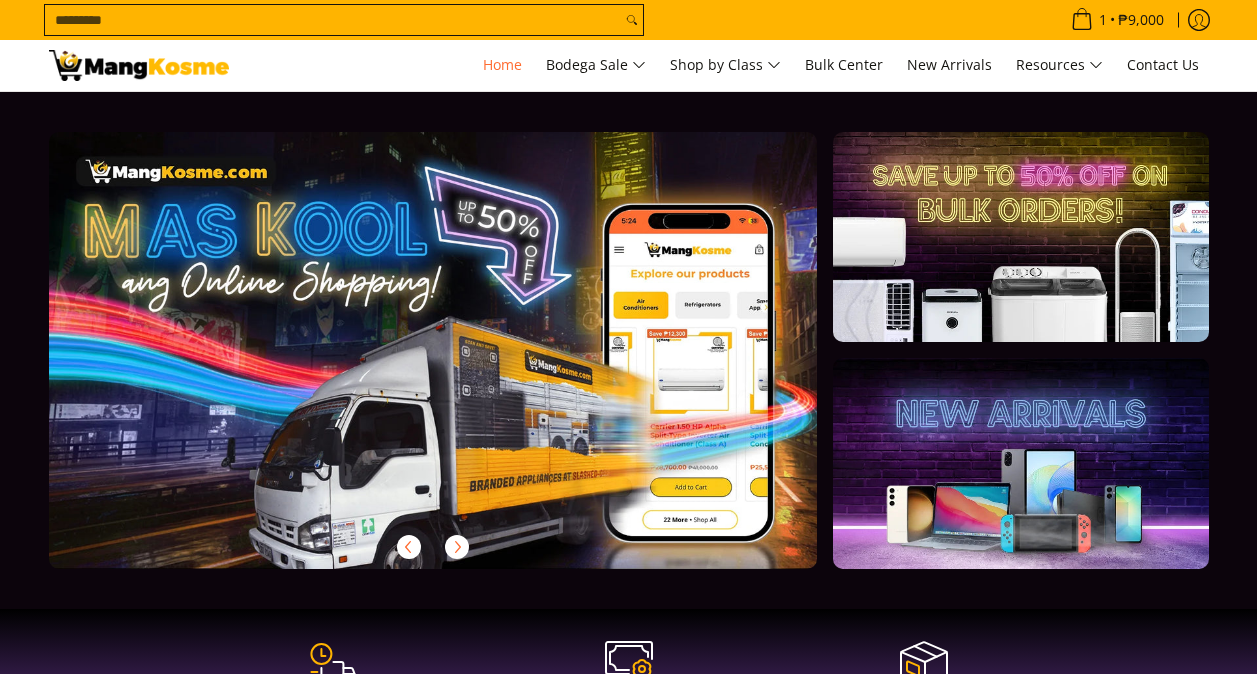 scroll, scrollTop: 0, scrollLeft: 0, axis: both 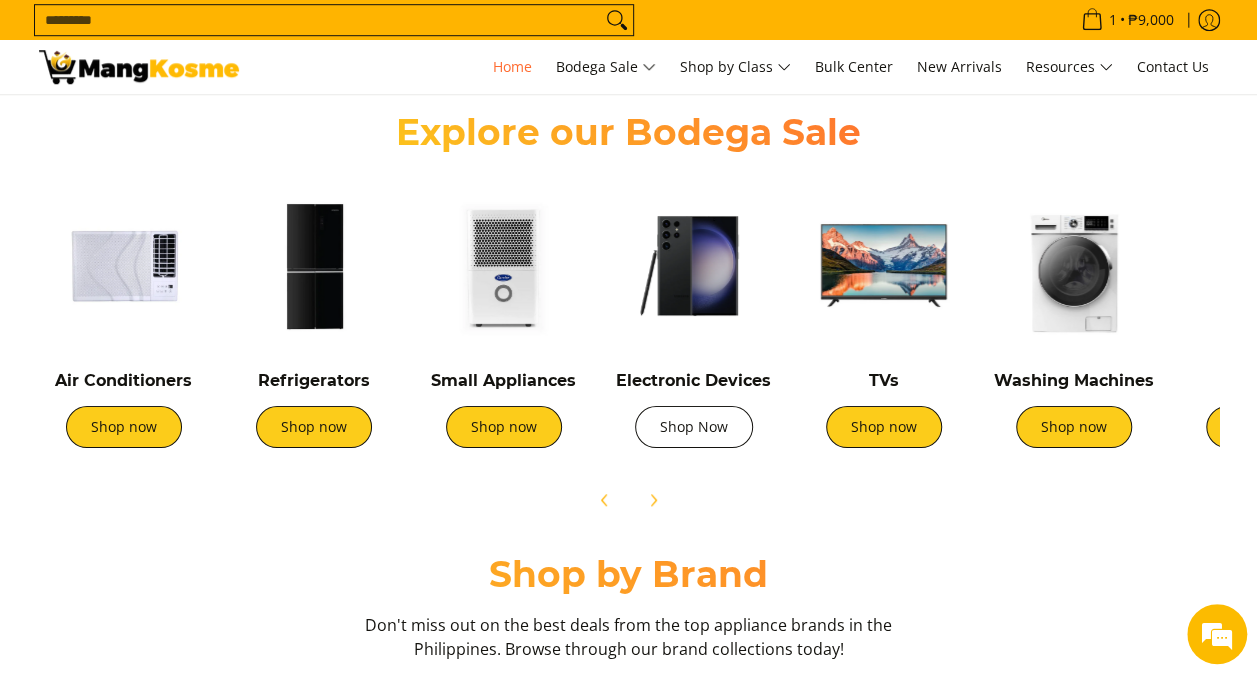 click on "Shop Now" at bounding box center [694, 427] 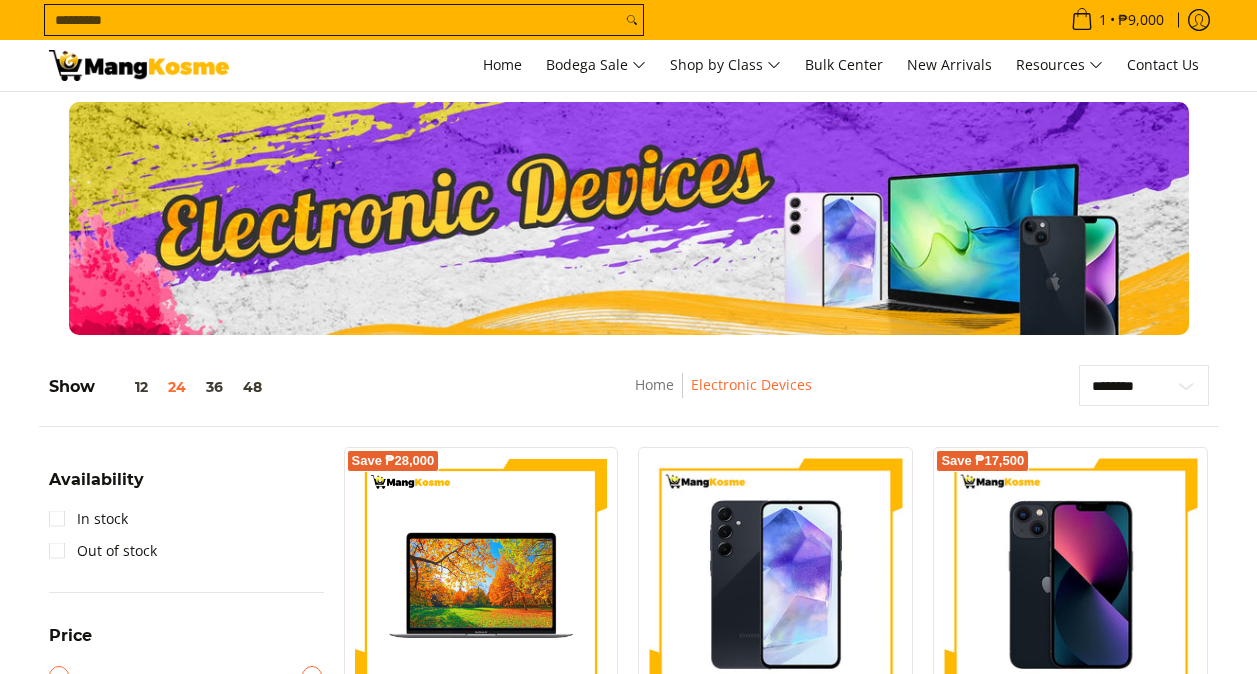 scroll, scrollTop: 0, scrollLeft: 0, axis: both 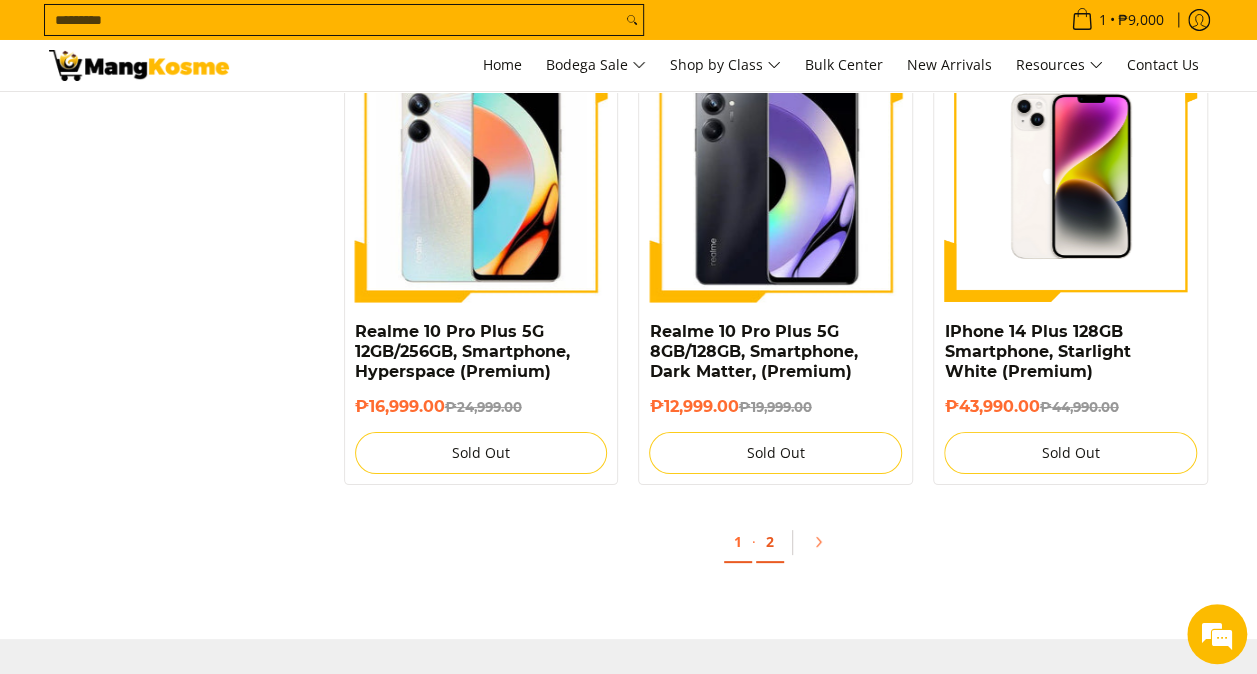 click on "2" at bounding box center [770, 542] 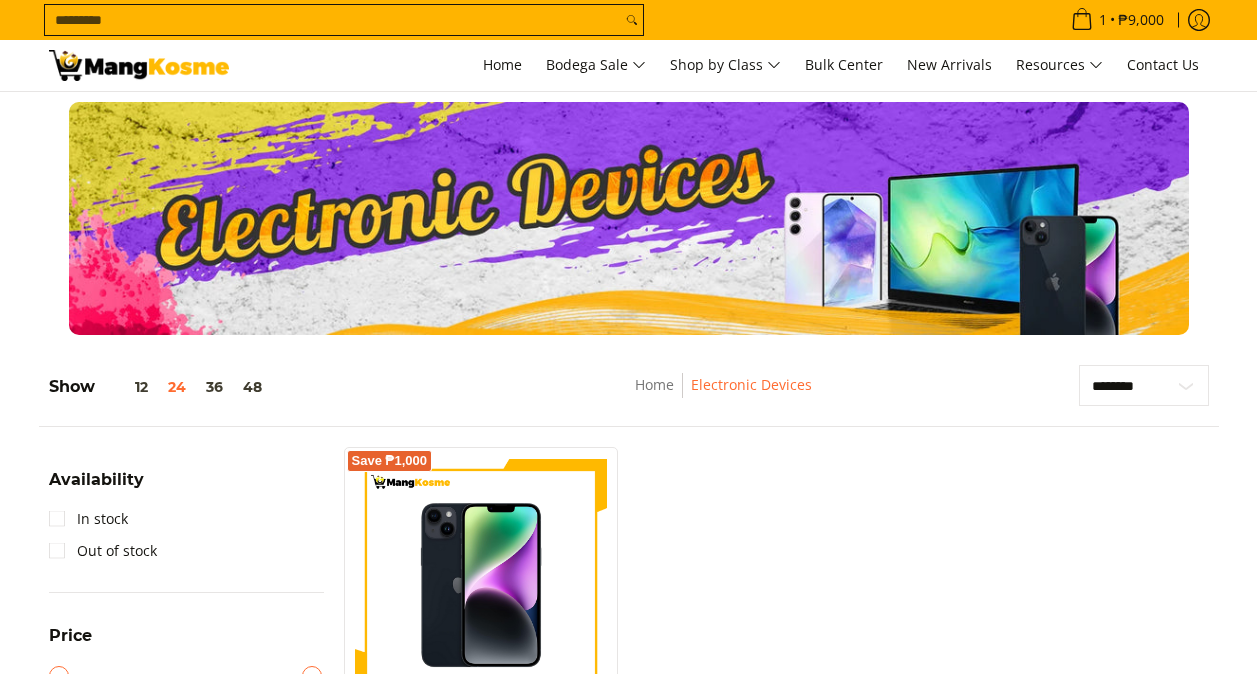 scroll, scrollTop: 400, scrollLeft: 0, axis: vertical 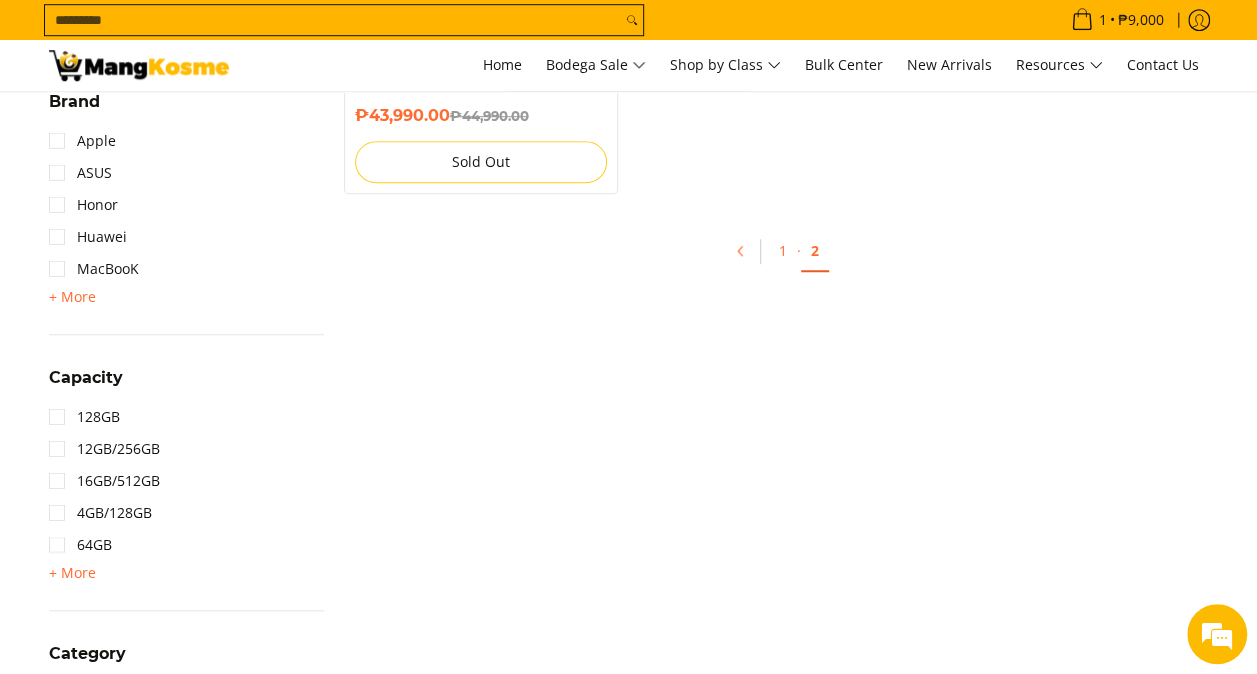 click at bounding box center [760, 251] 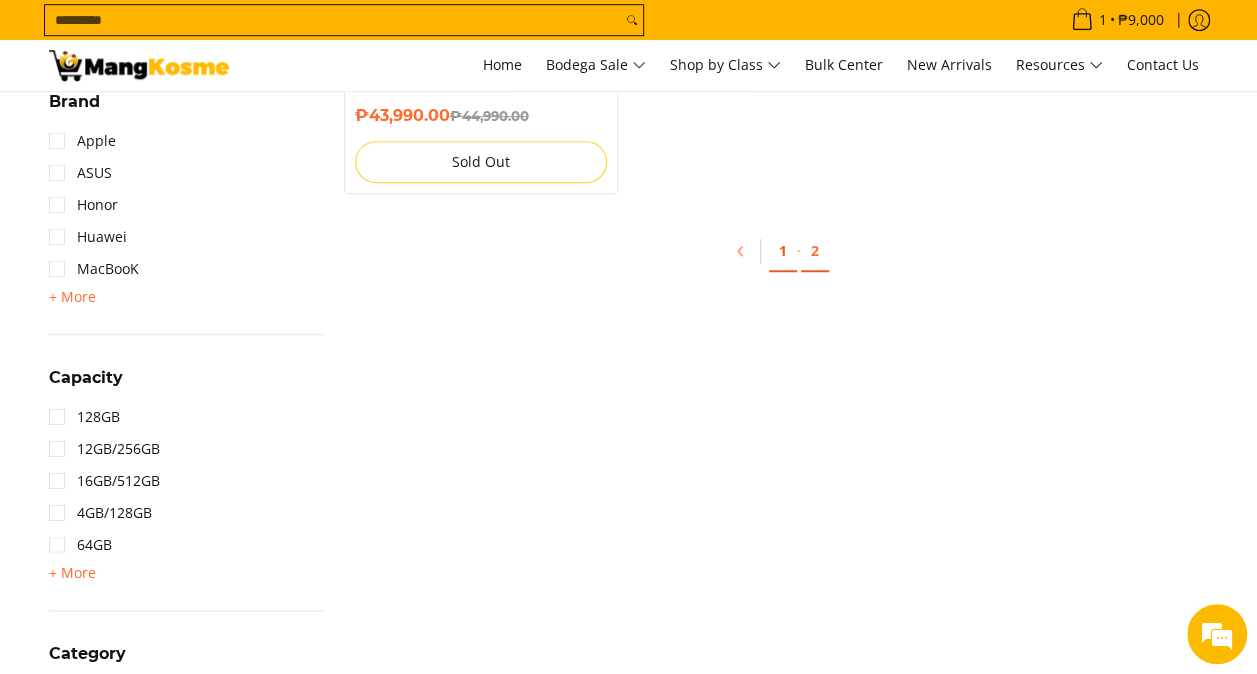 click on "1" at bounding box center [783, 251] 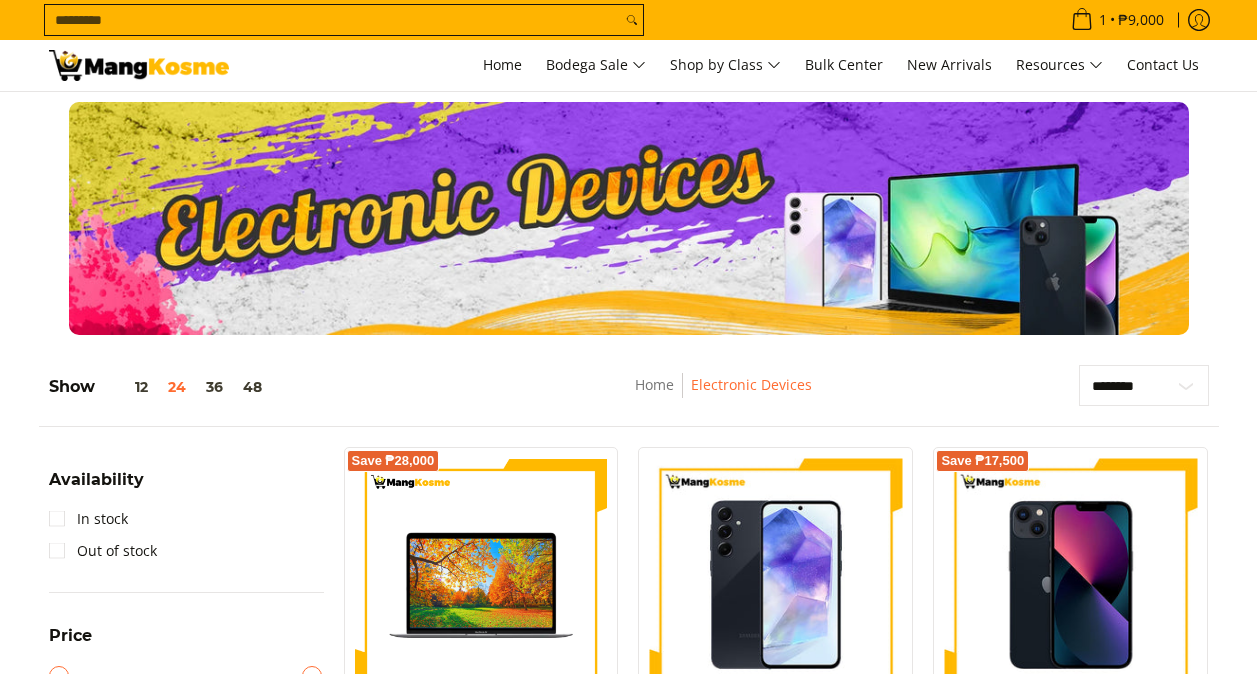 scroll, scrollTop: 0, scrollLeft: 0, axis: both 